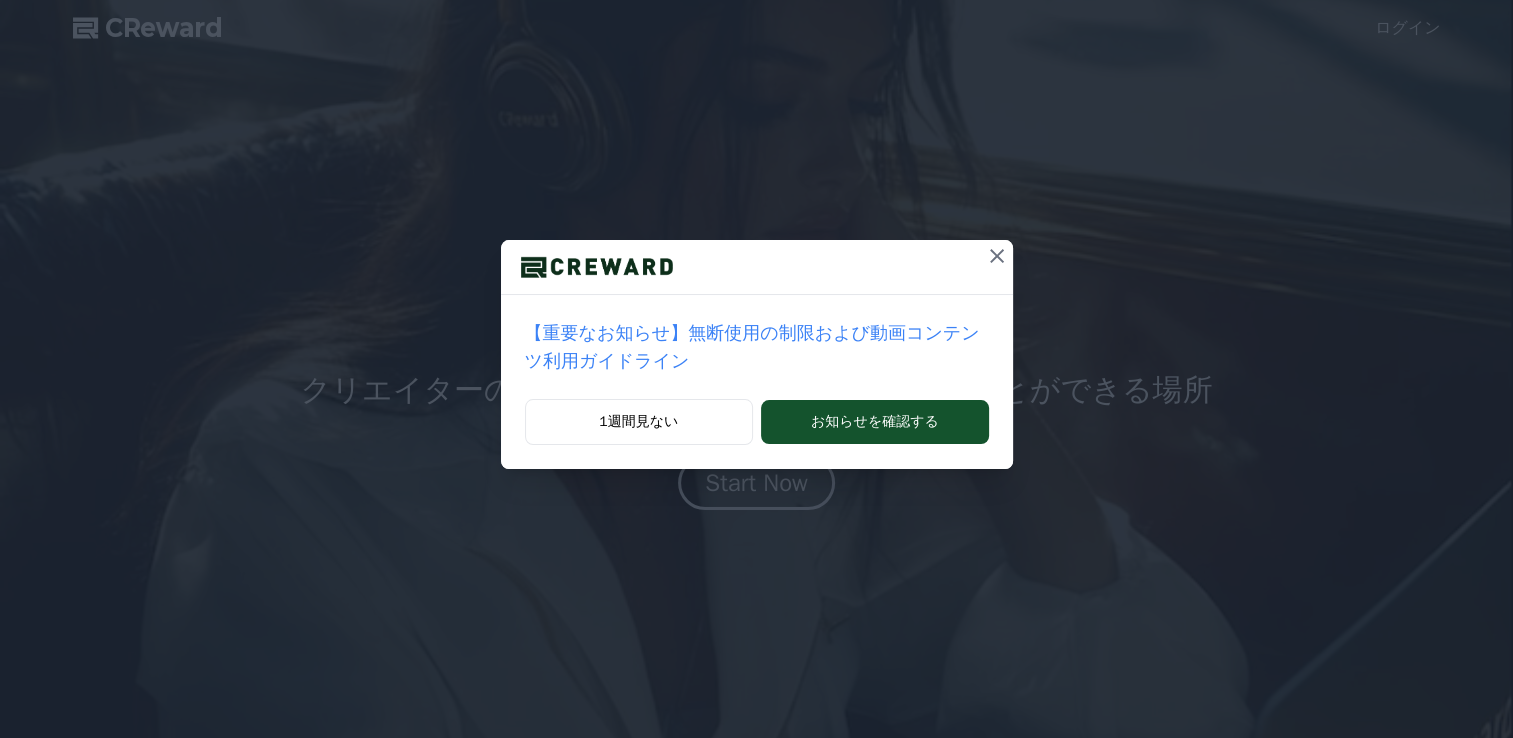 scroll, scrollTop: 0, scrollLeft: 0, axis: both 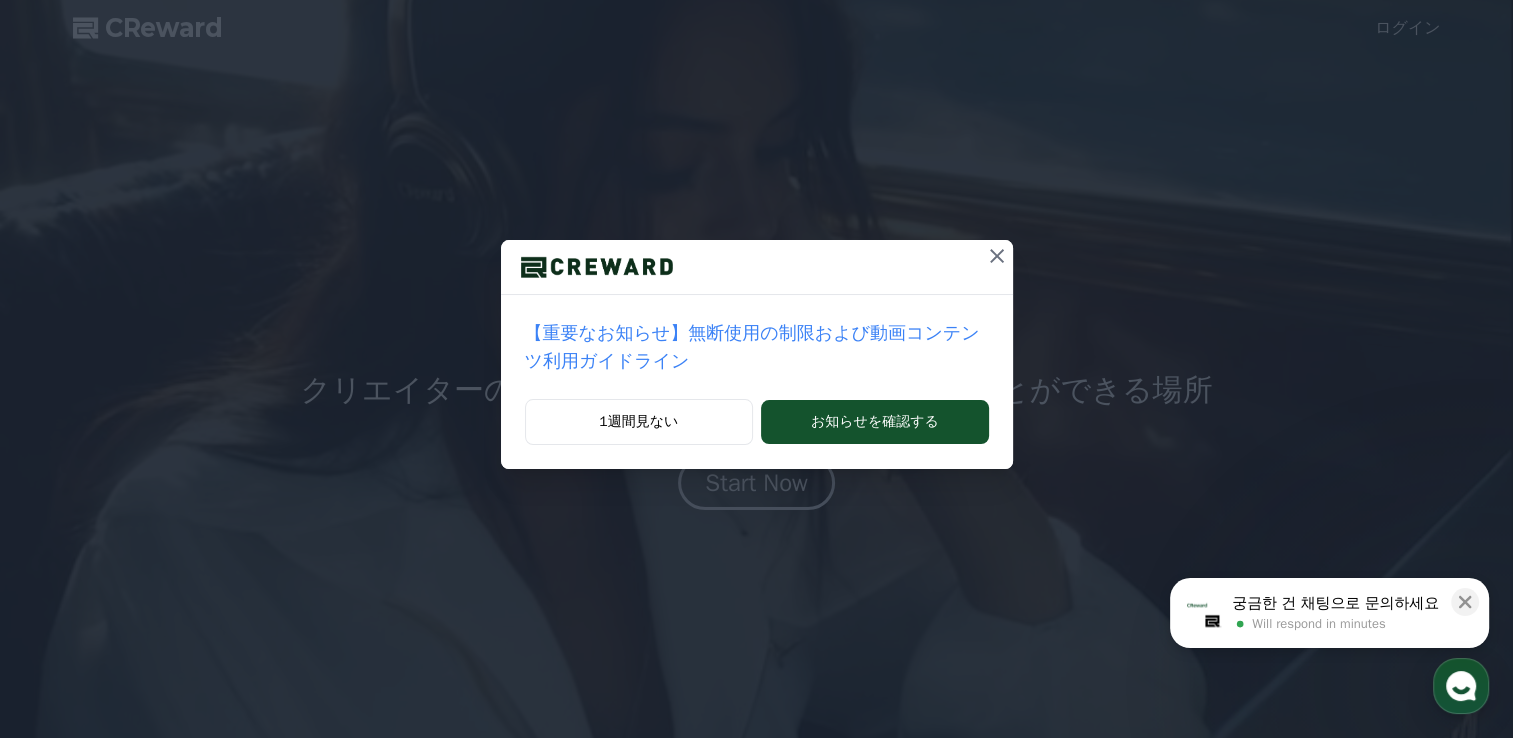 click 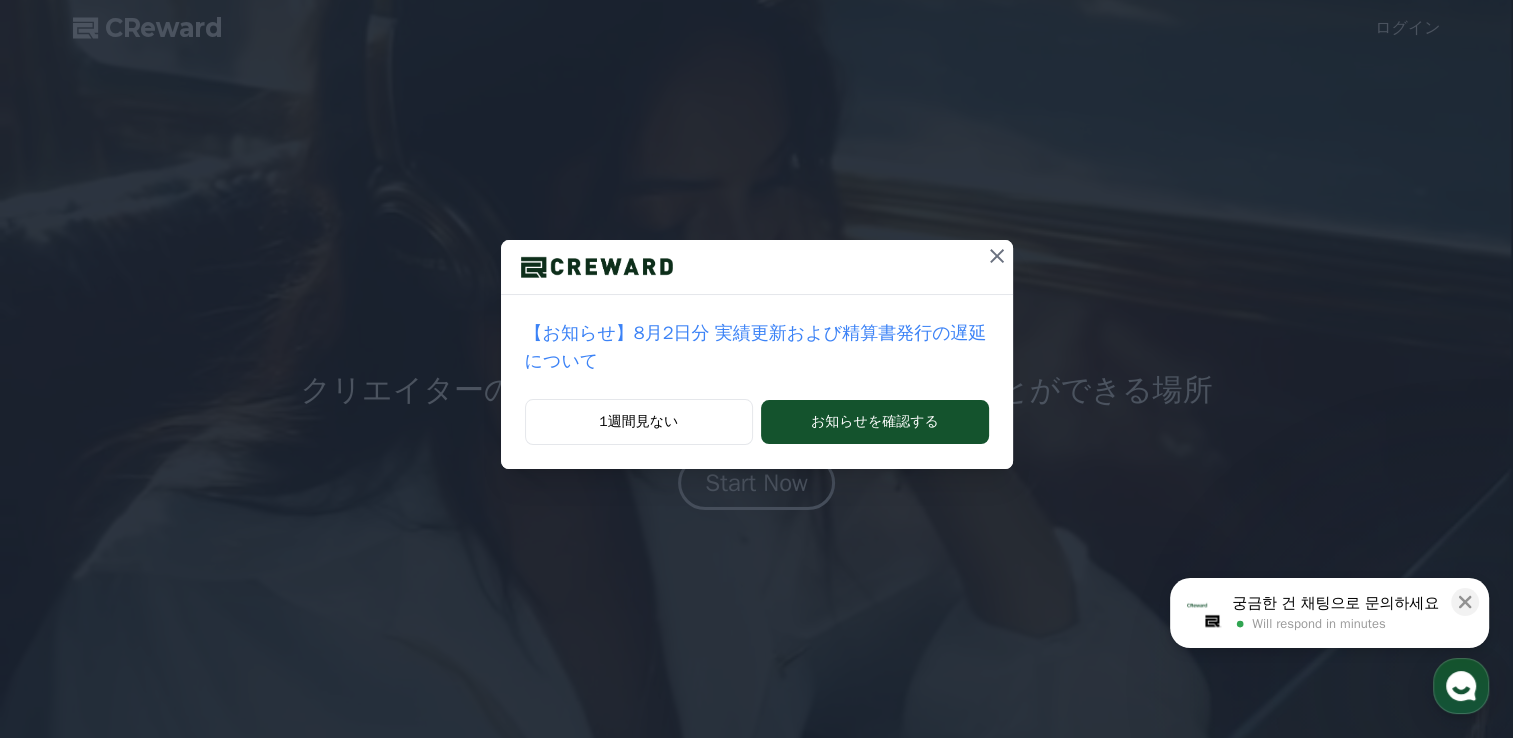 click 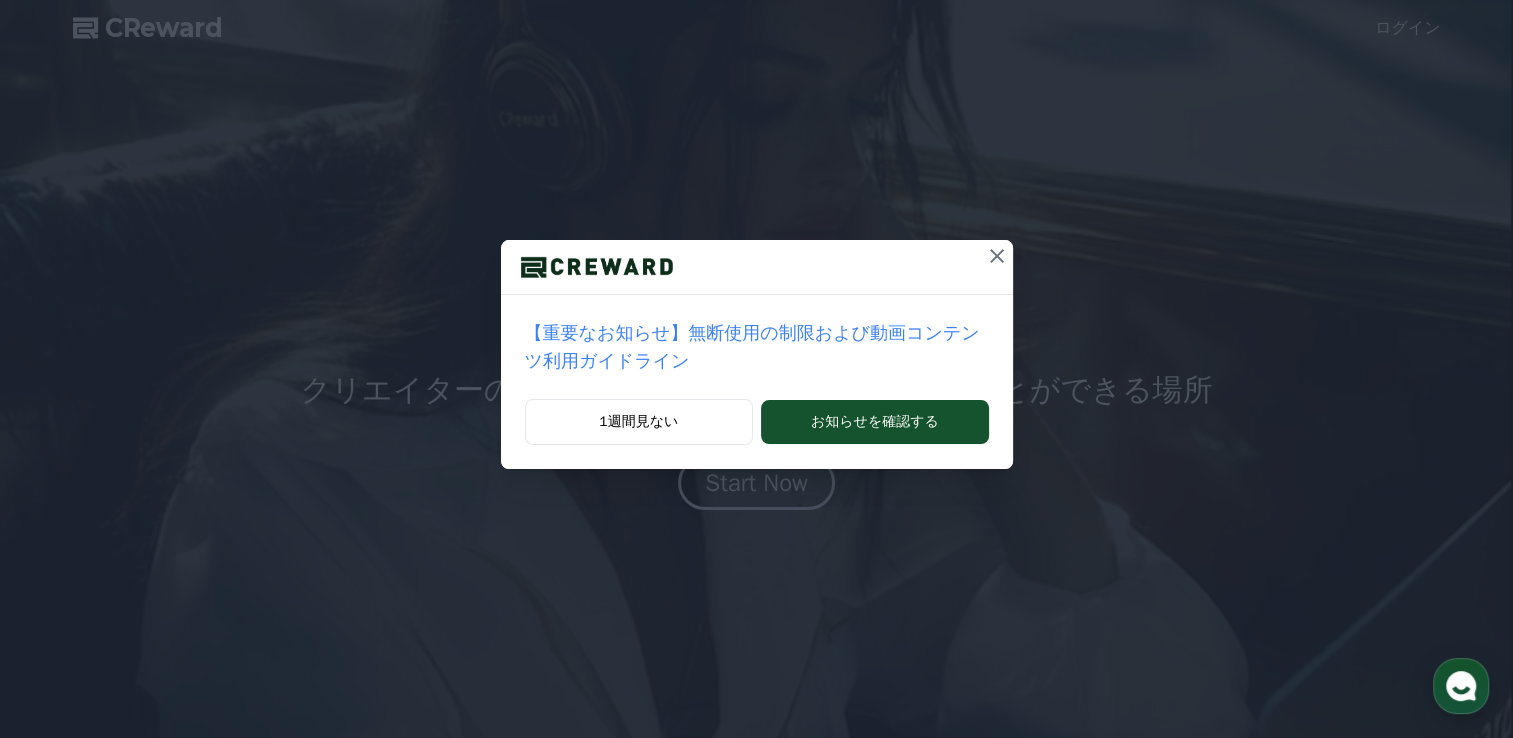 scroll, scrollTop: 0, scrollLeft: 0, axis: both 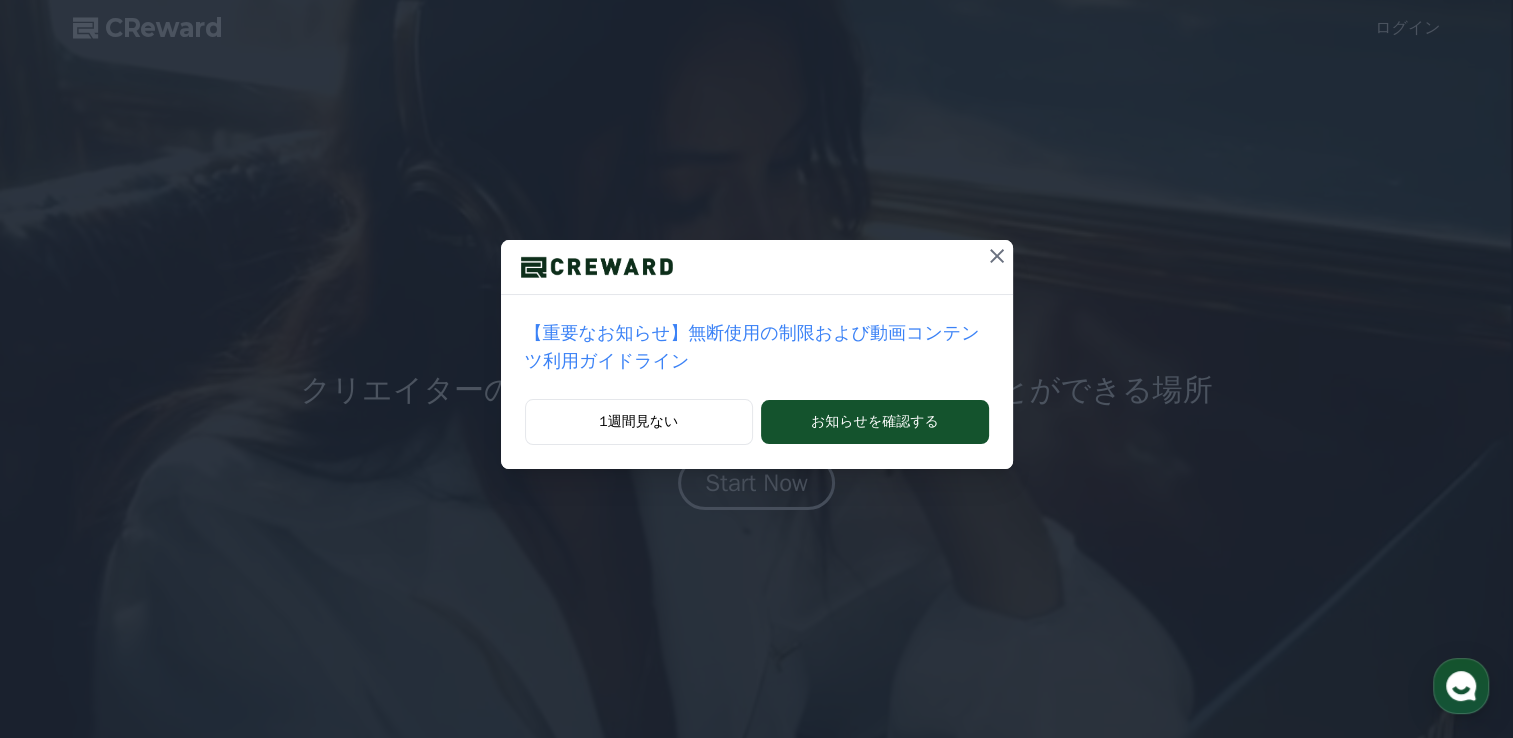 click 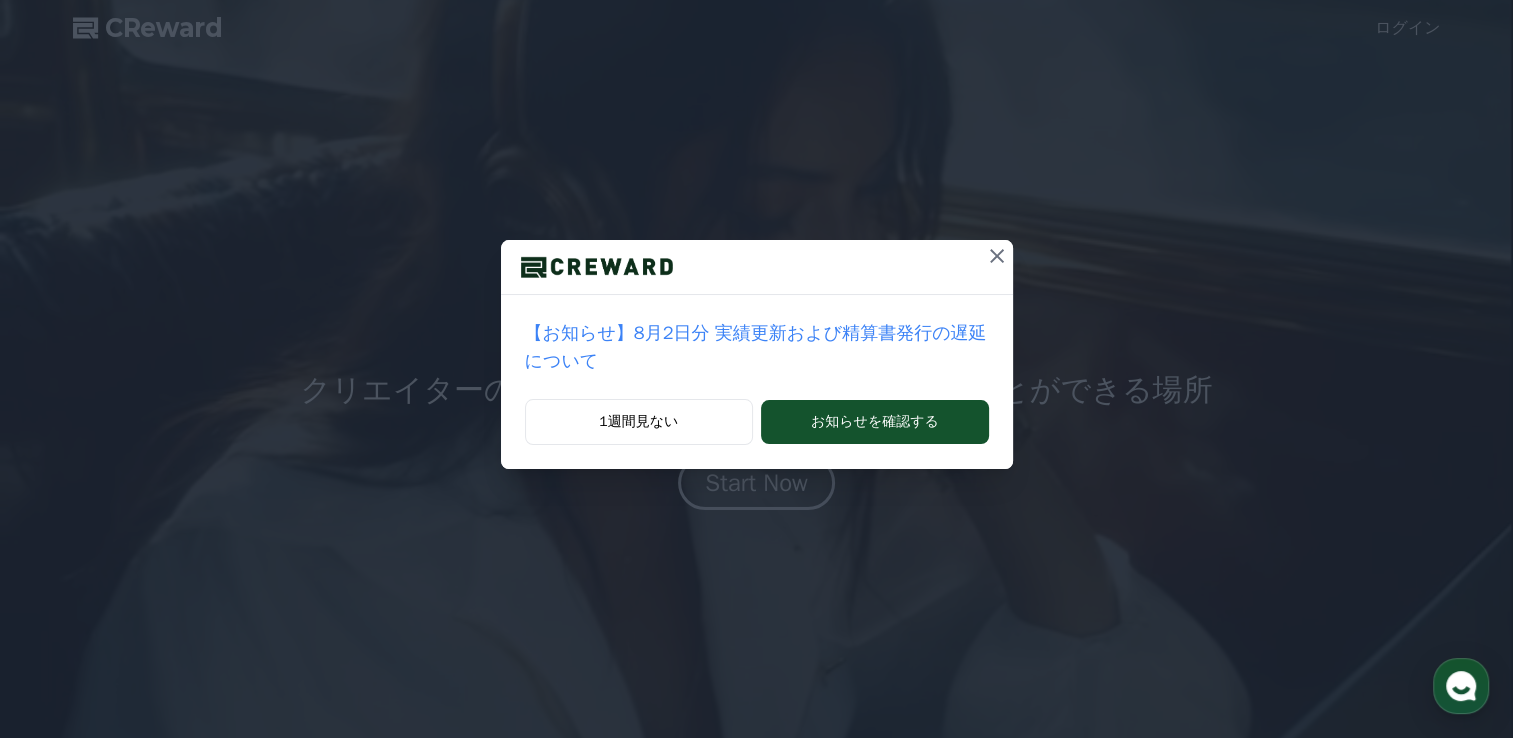 click 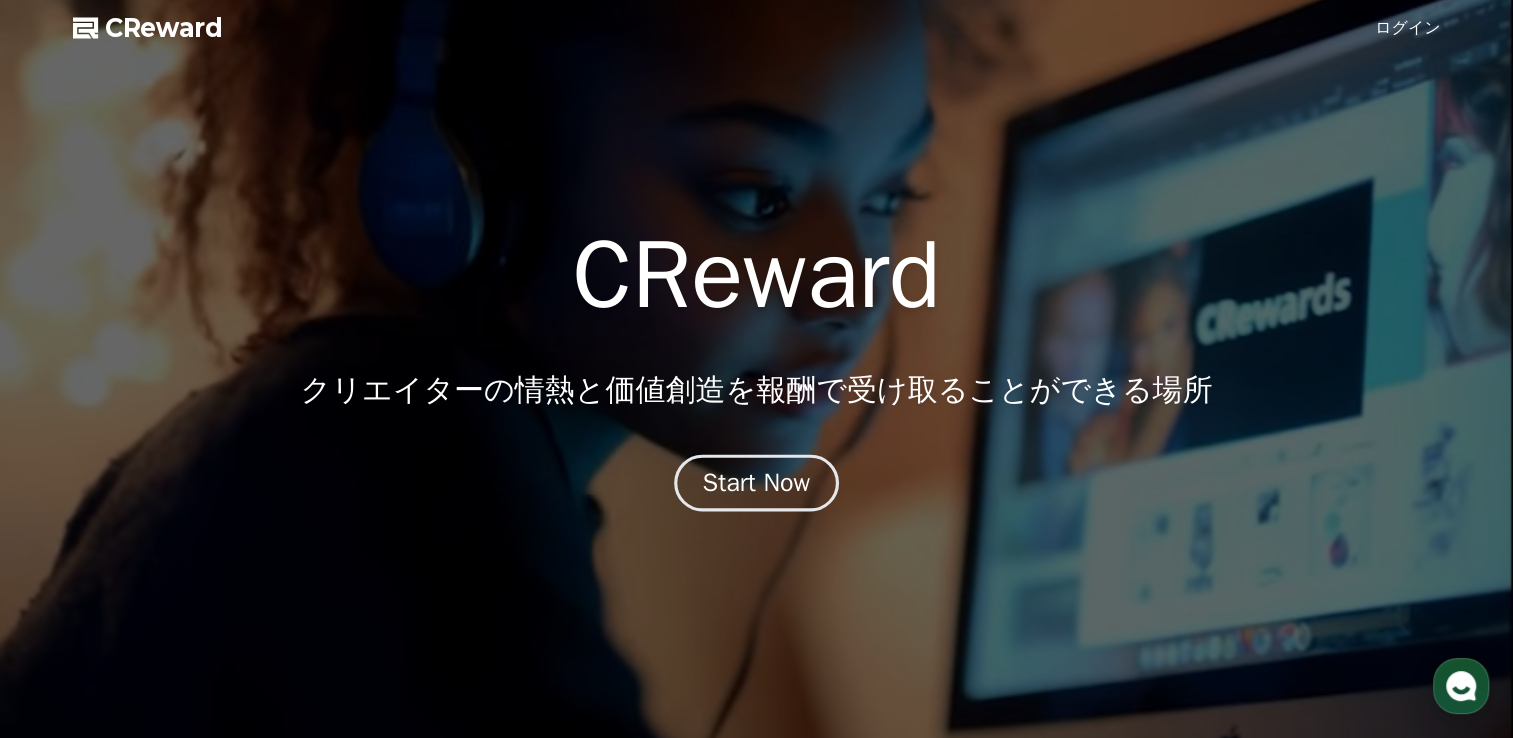 click on "Start Now" at bounding box center [757, 483] 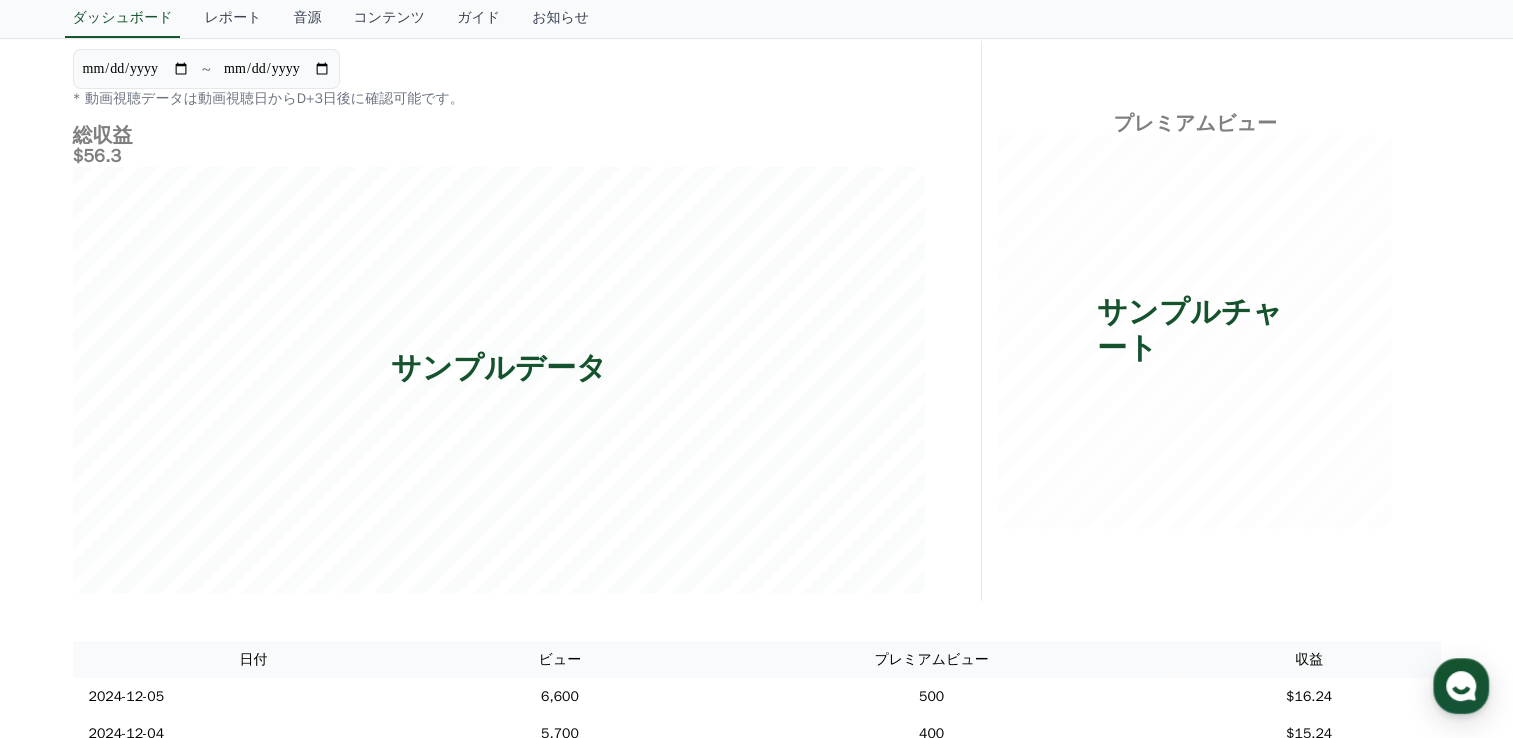 scroll, scrollTop: 0, scrollLeft: 0, axis: both 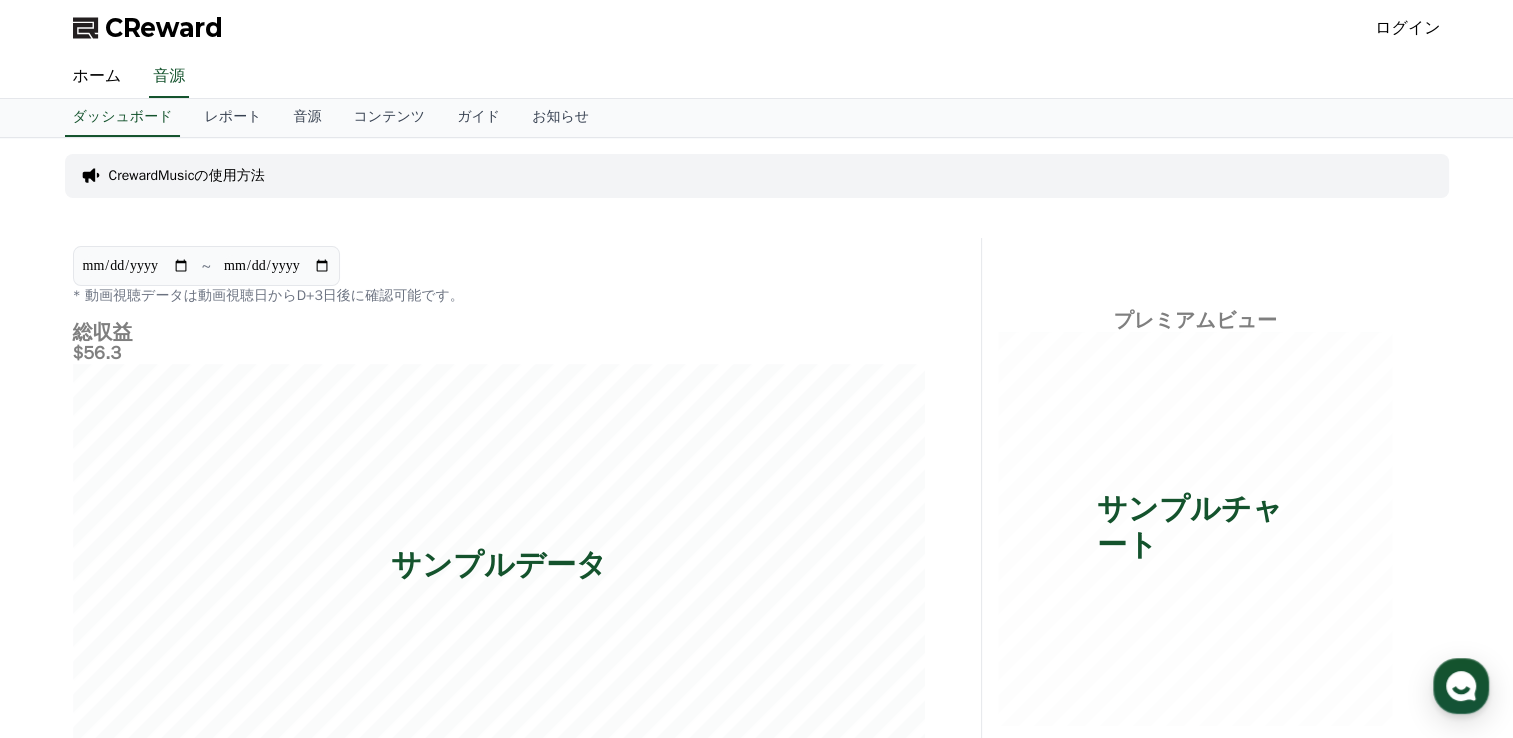 click on "ログイン" at bounding box center (1408, 28) 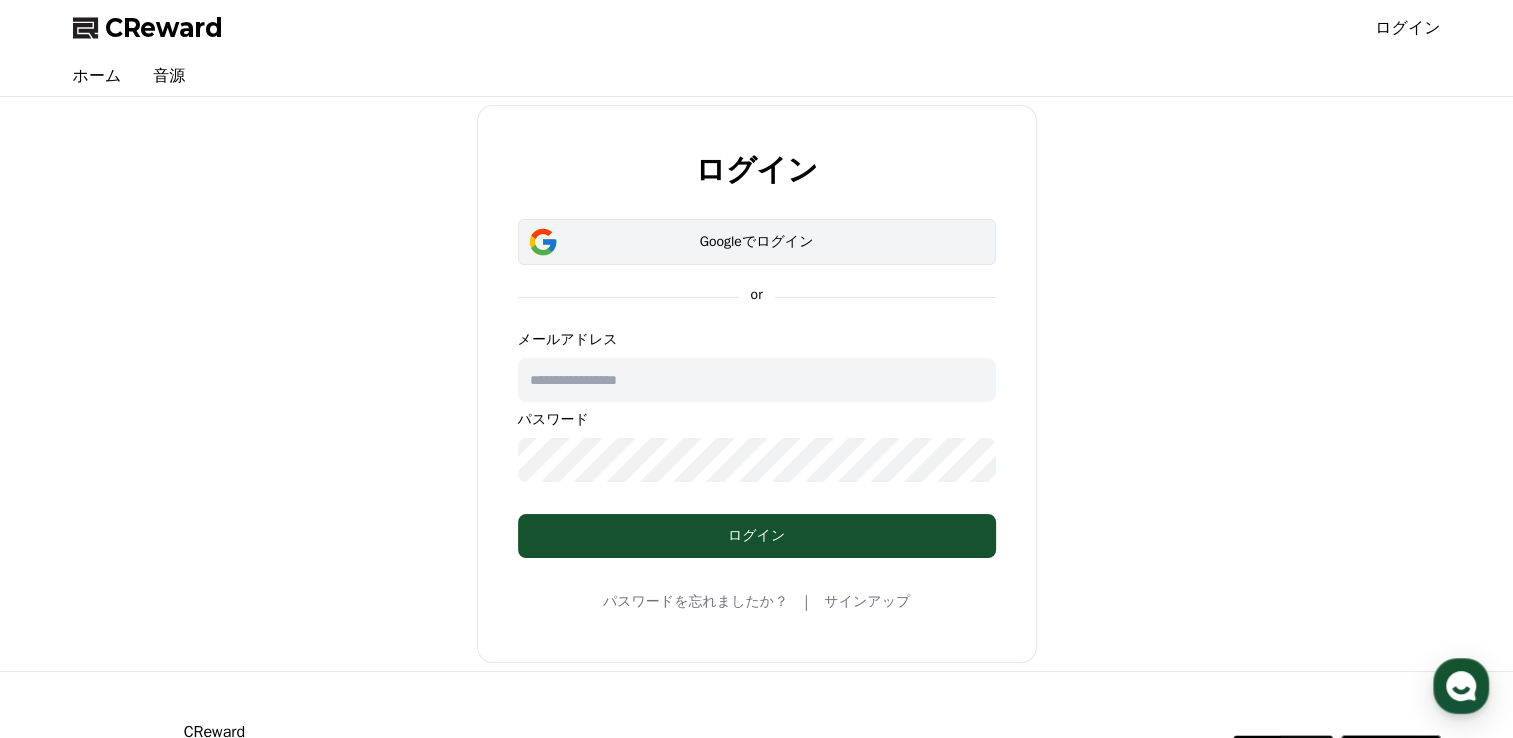 click on "Googleでログイン" at bounding box center (757, 242) 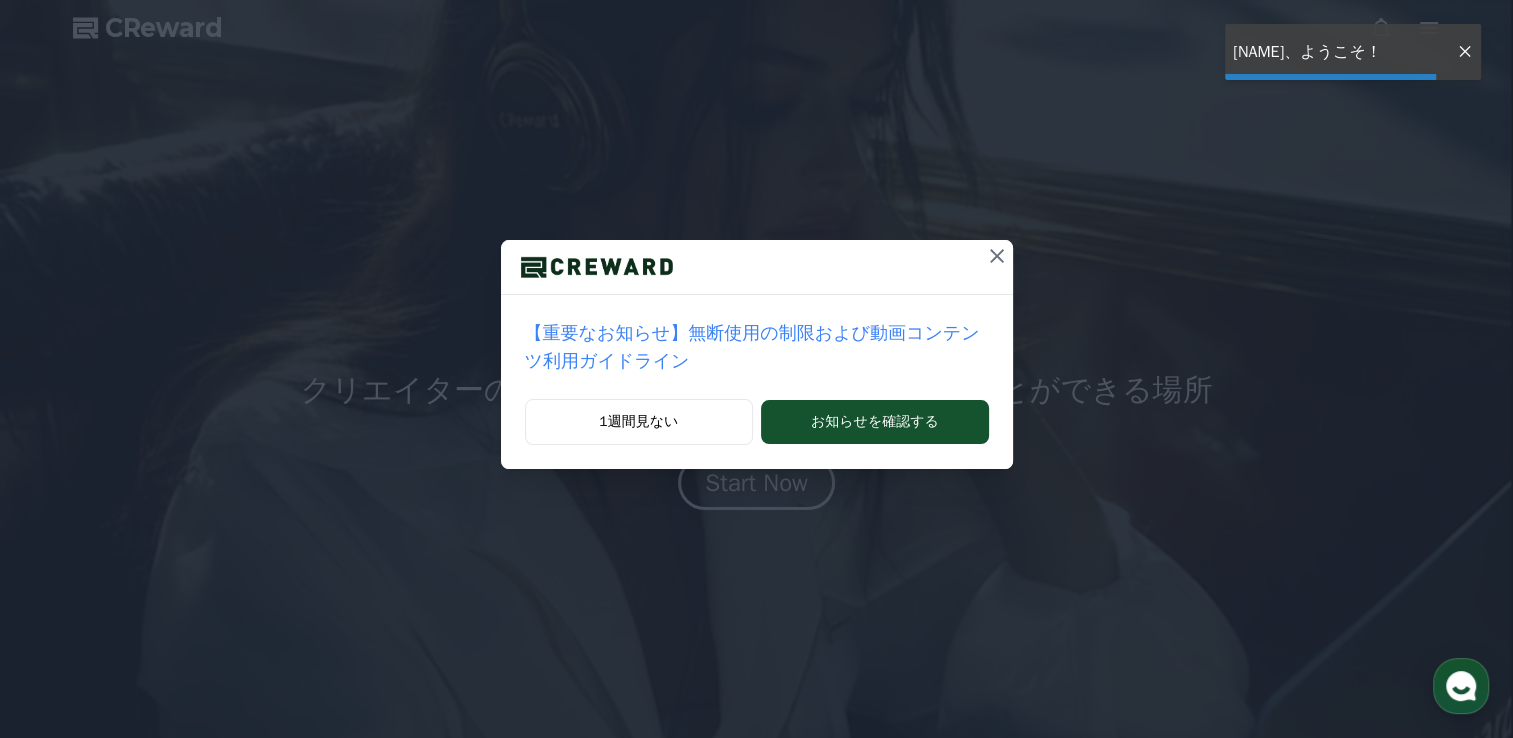 scroll, scrollTop: 0, scrollLeft: 0, axis: both 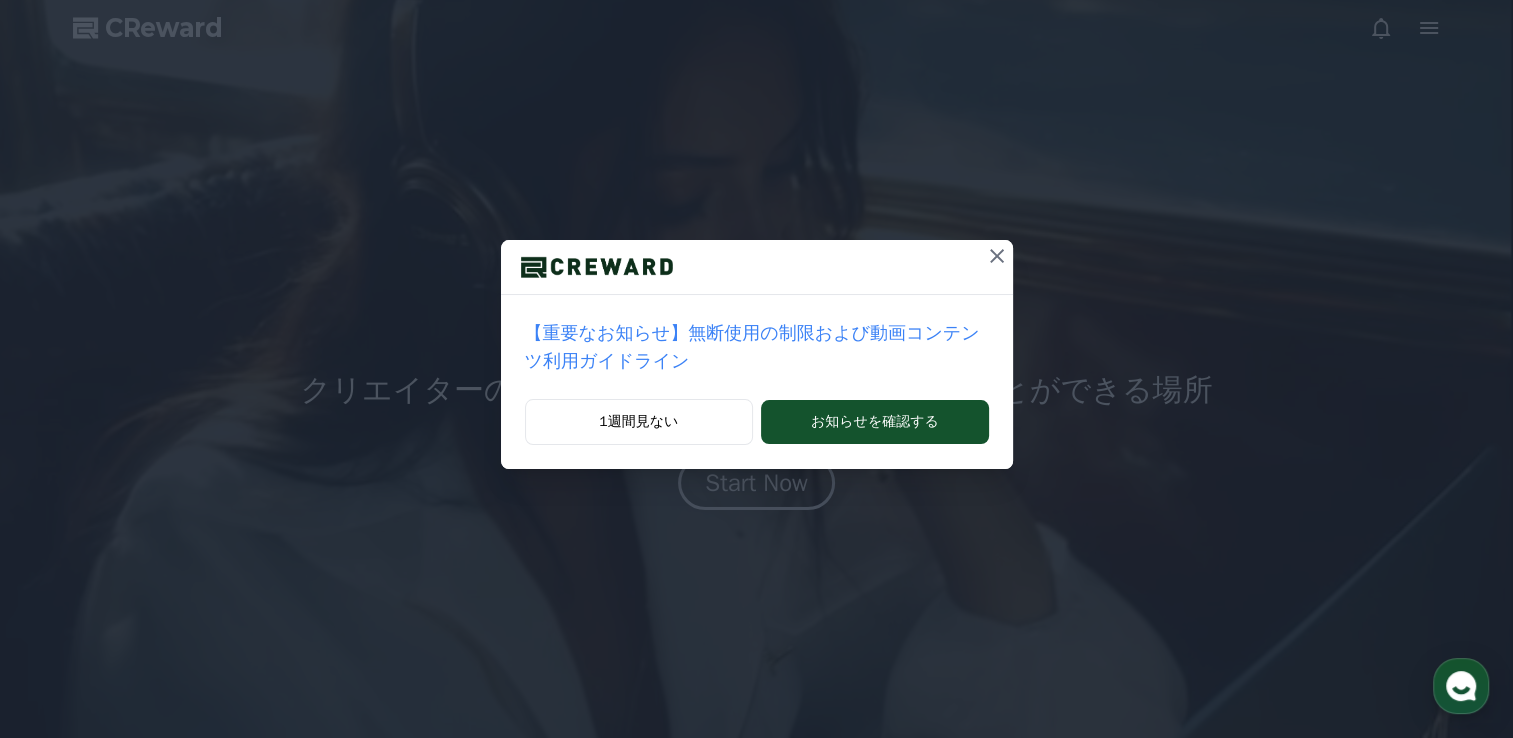 click 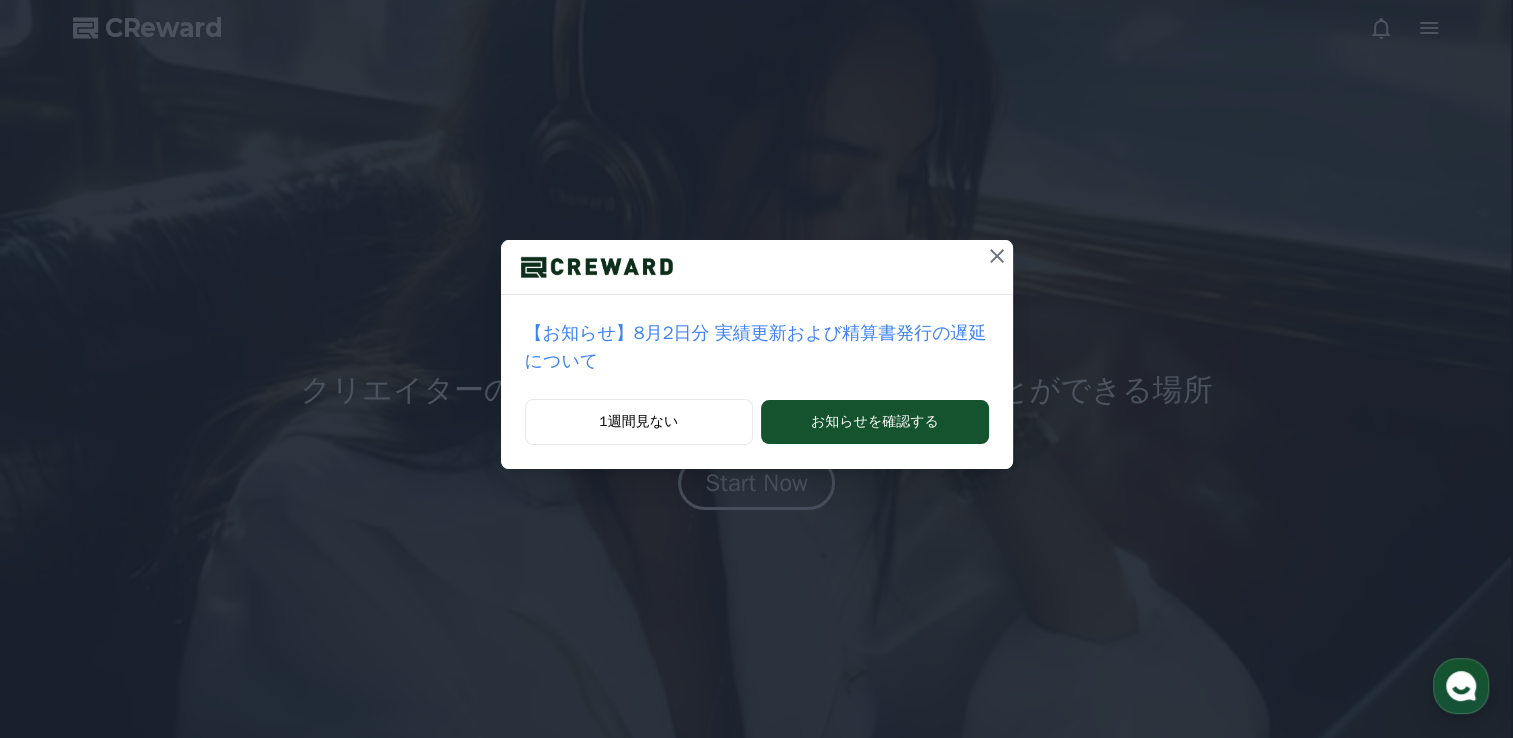 click 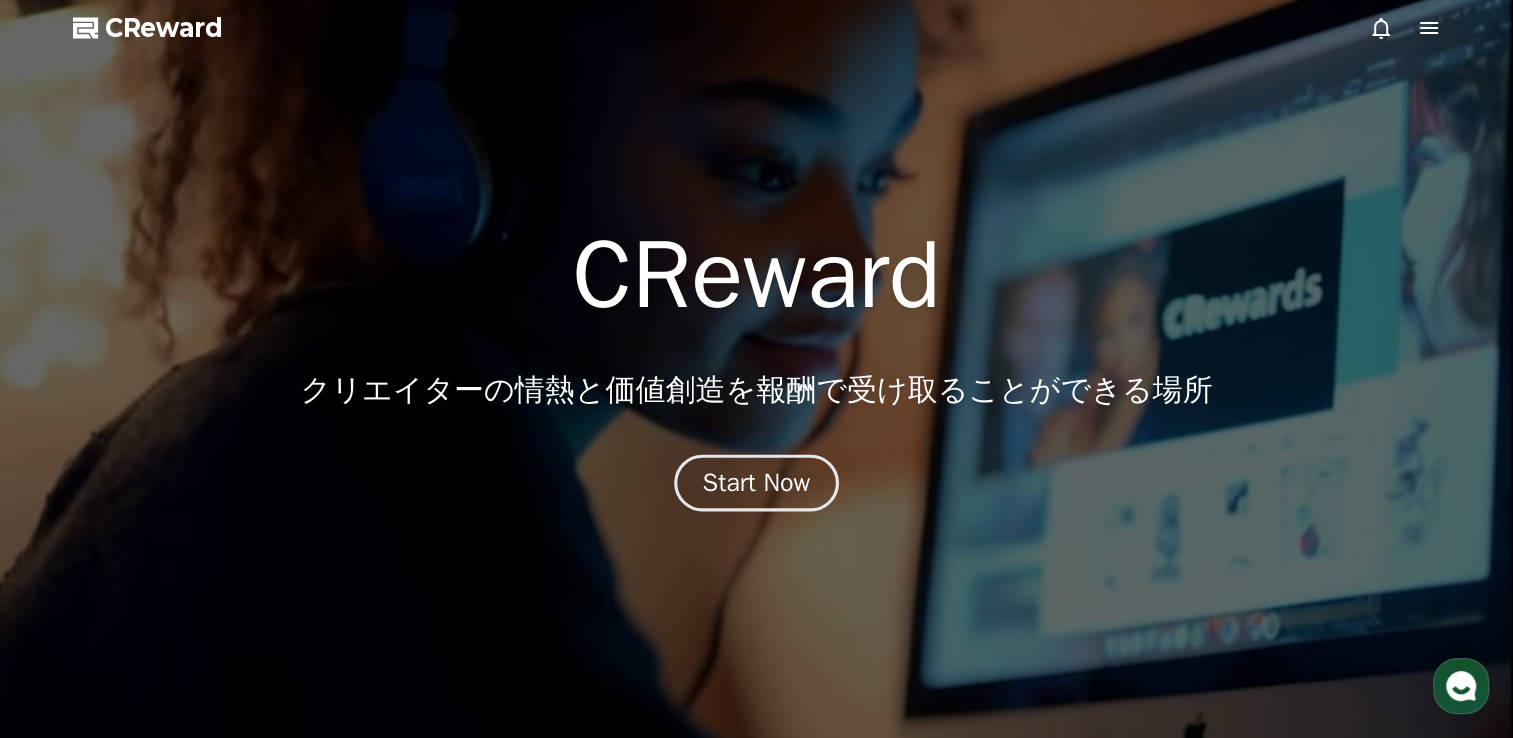 click on "Start Now" at bounding box center [756, 483] 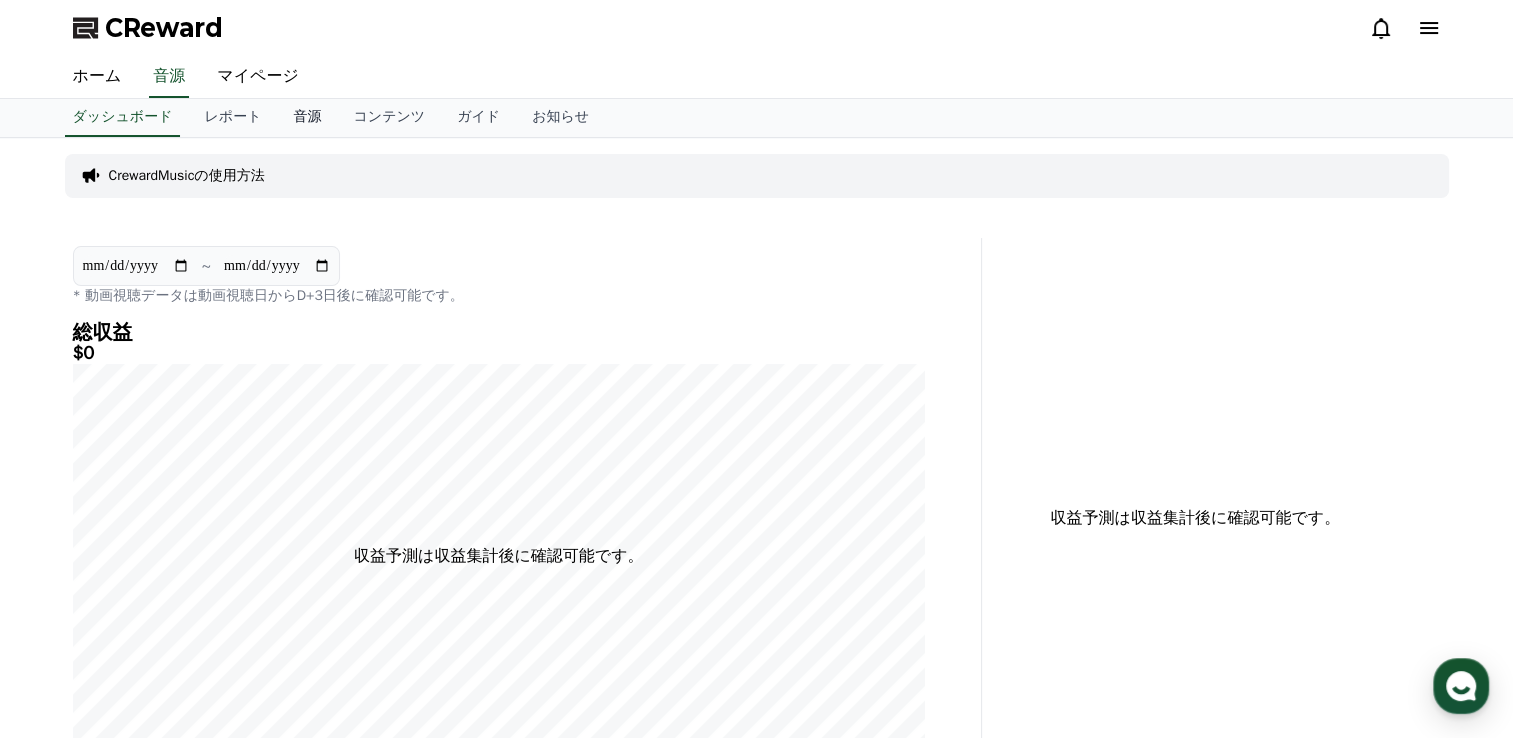 click on "音源" at bounding box center [307, 118] 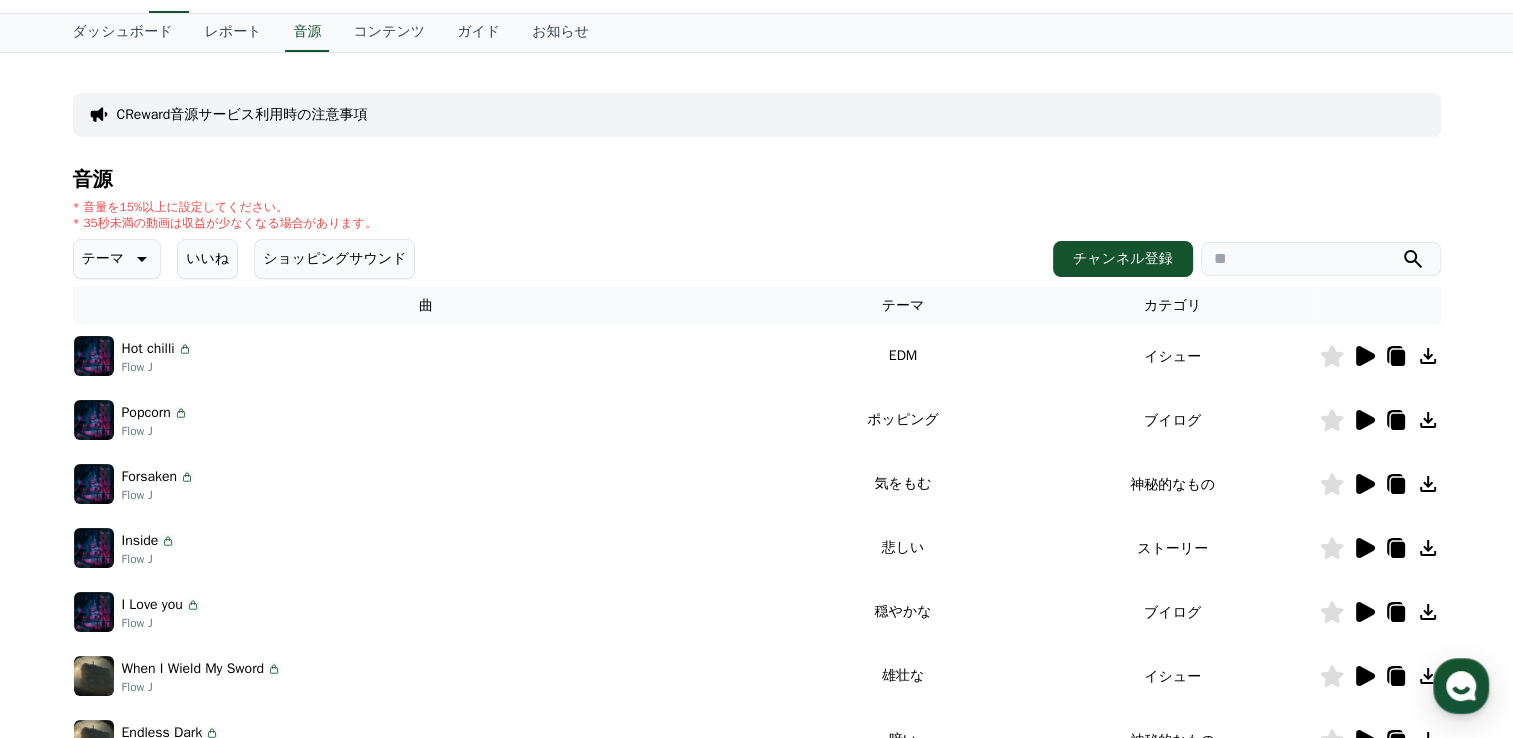 scroll, scrollTop: 82, scrollLeft: 0, axis: vertical 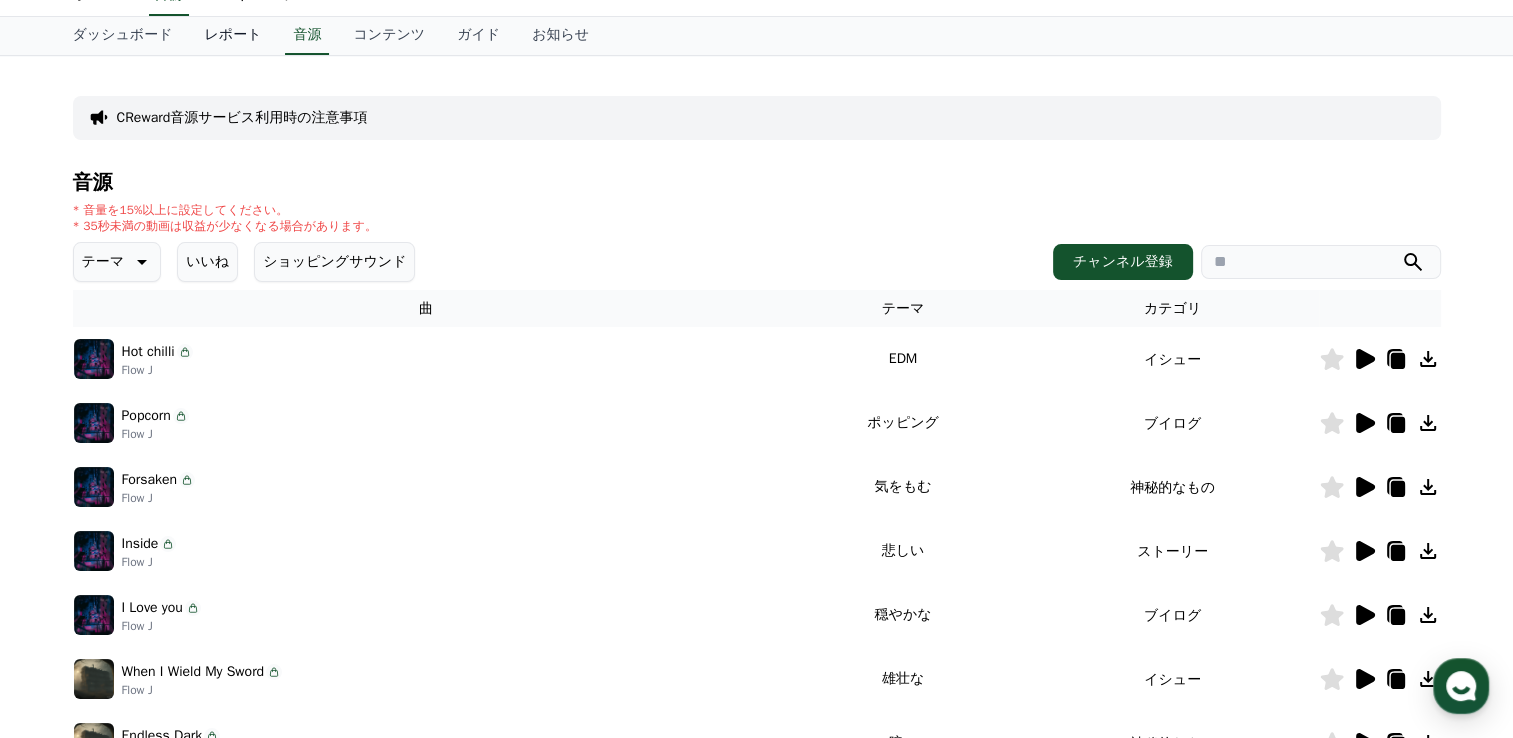 click on "レポート" at bounding box center (232, 36) 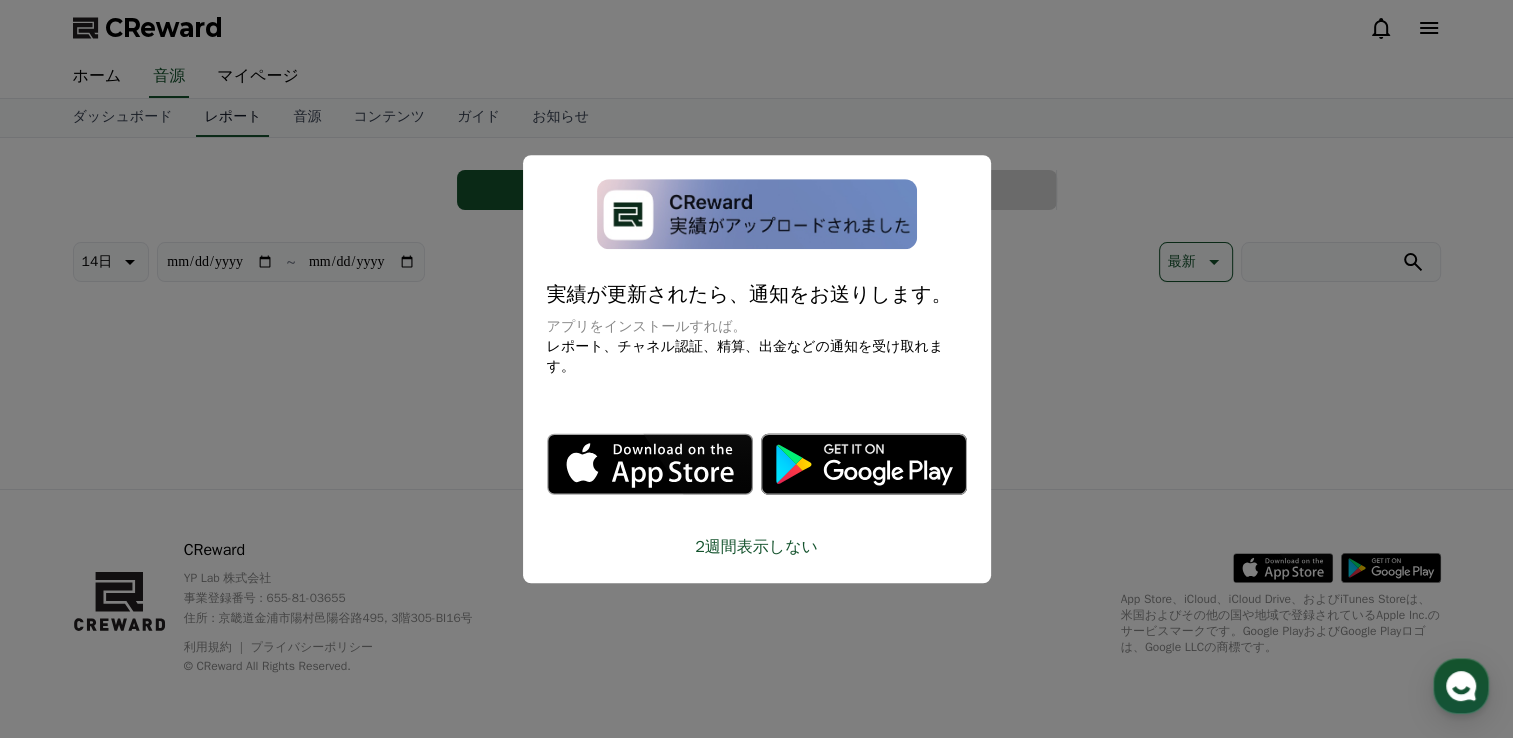 scroll, scrollTop: 0, scrollLeft: 0, axis: both 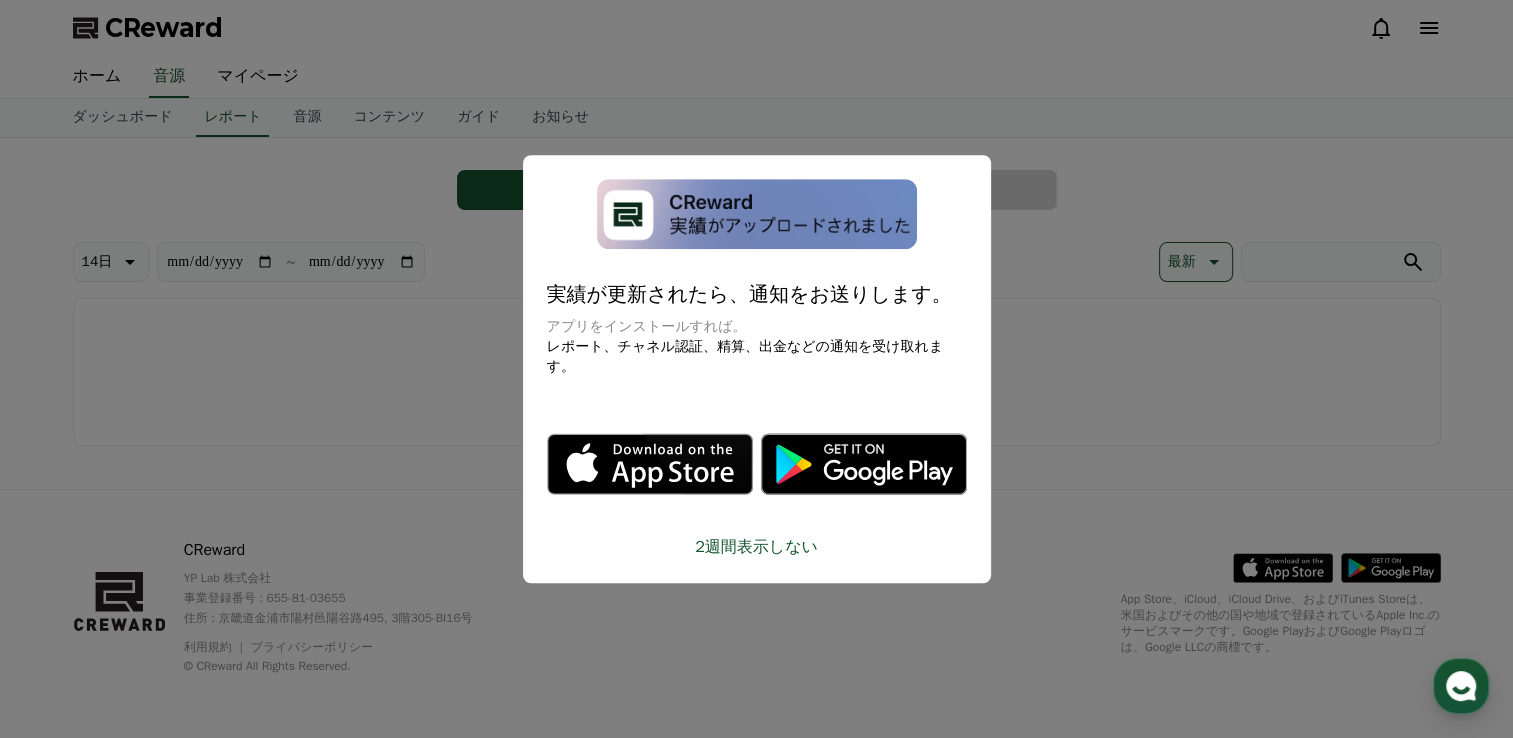 click at bounding box center [756, 369] 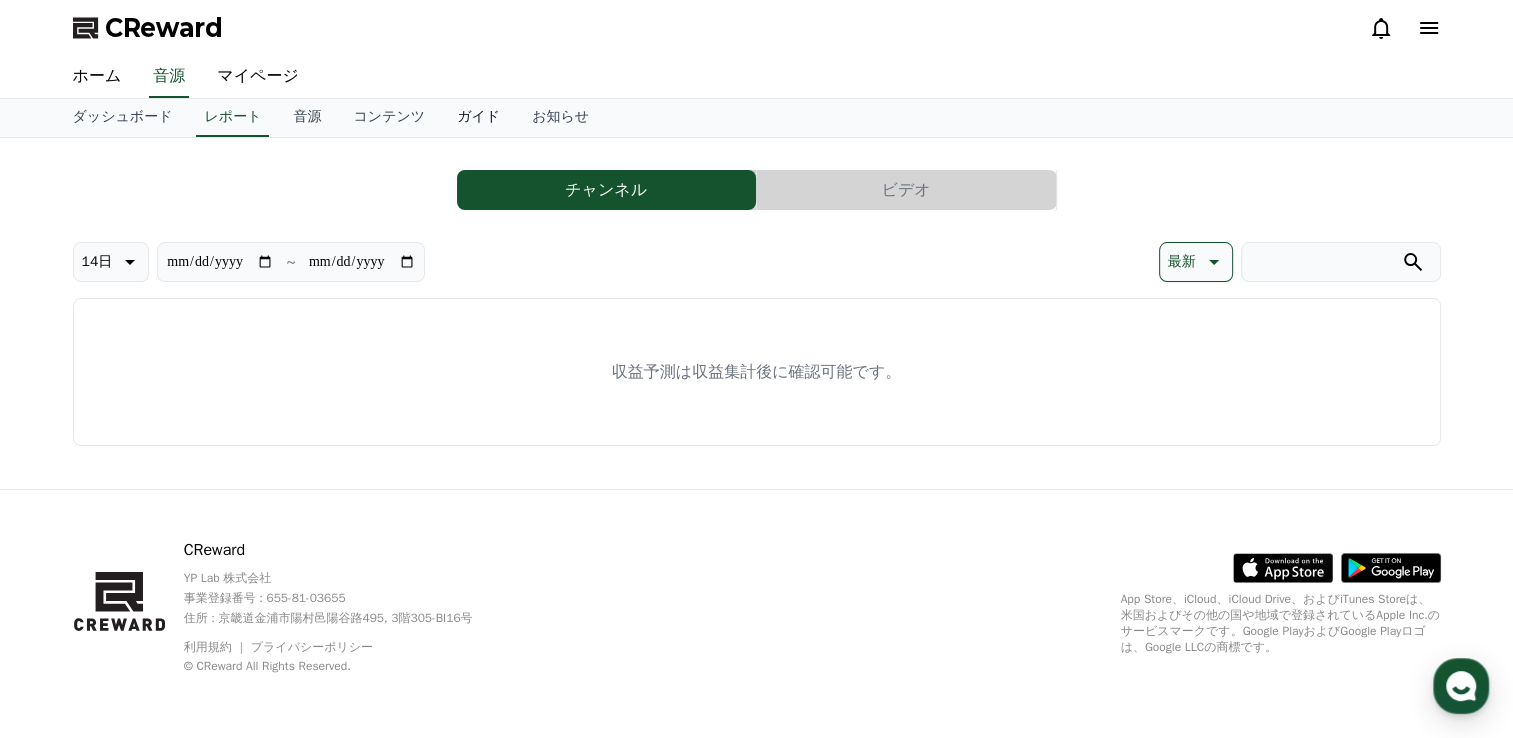 click on "ガイド" at bounding box center (478, 118) 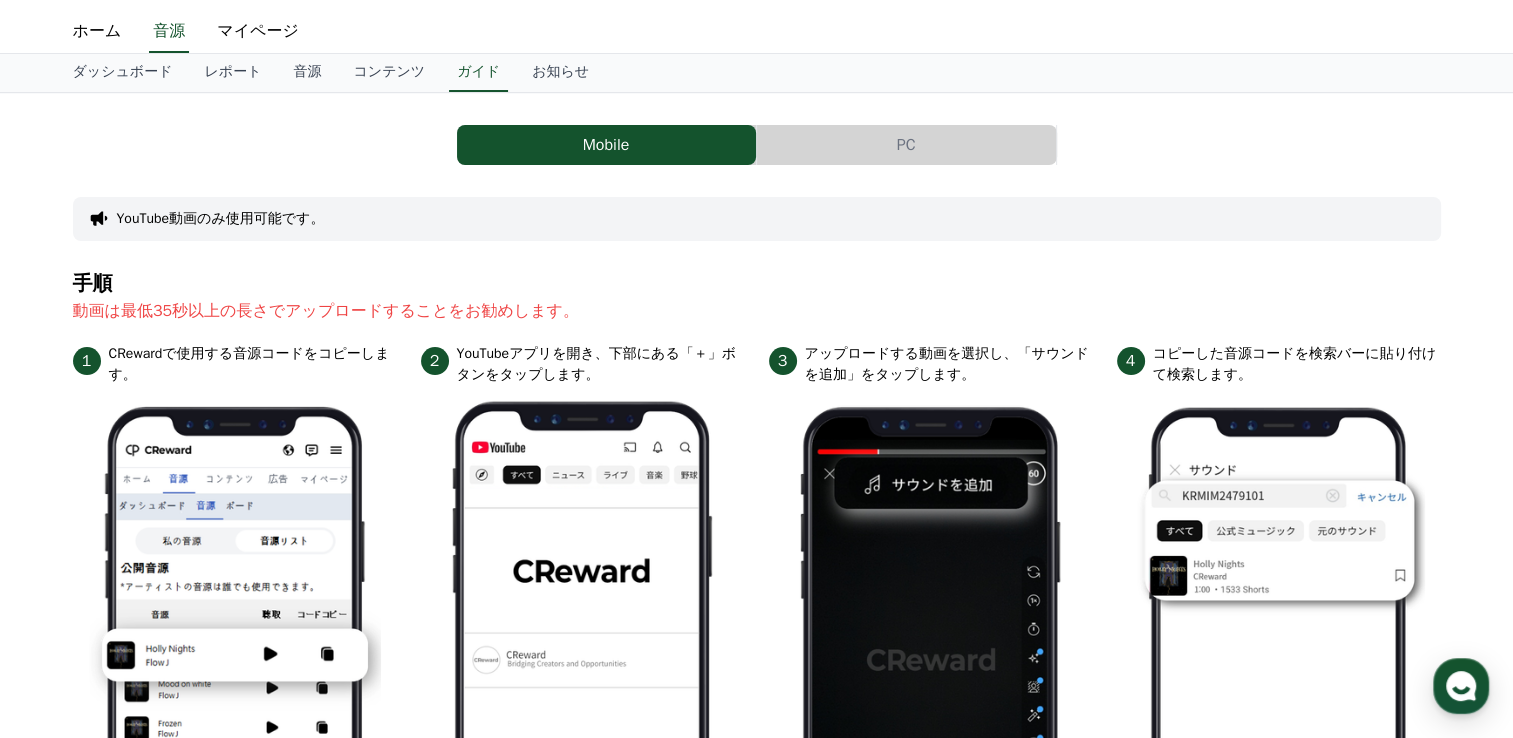 scroll, scrollTop: 0, scrollLeft: 0, axis: both 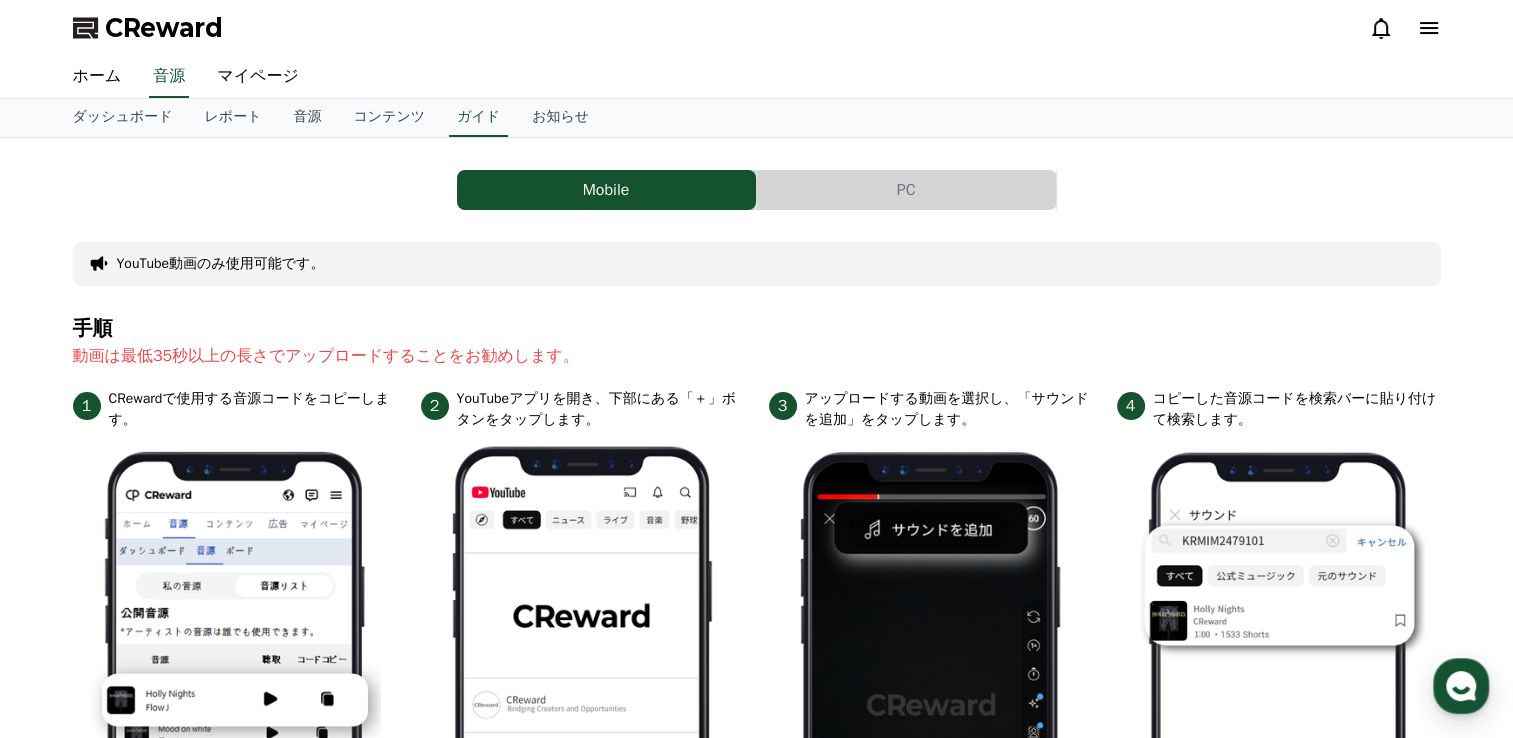 click on "PC" at bounding box center (906, 190) 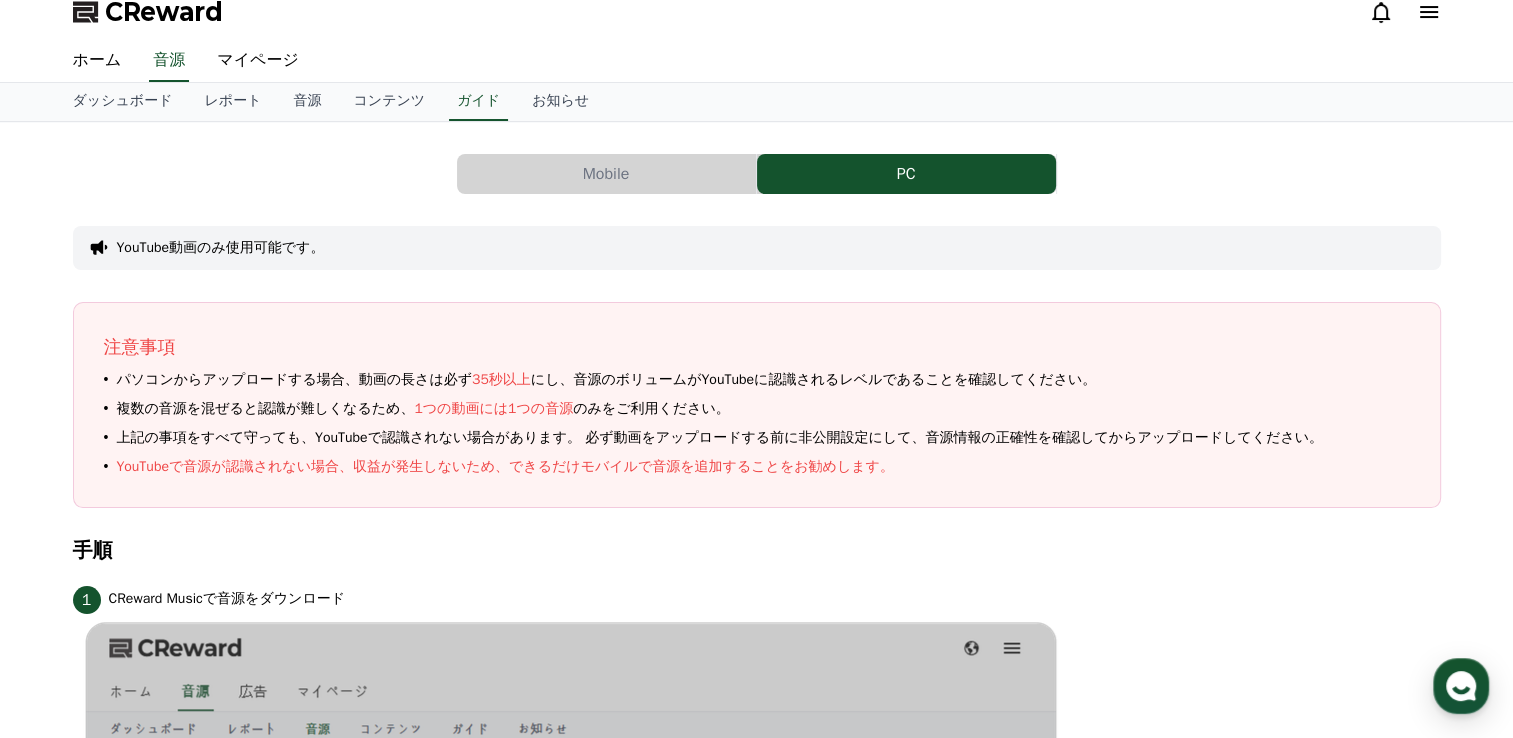 scroll, scrollTop: 0, scrollLeft: 0, axis: both 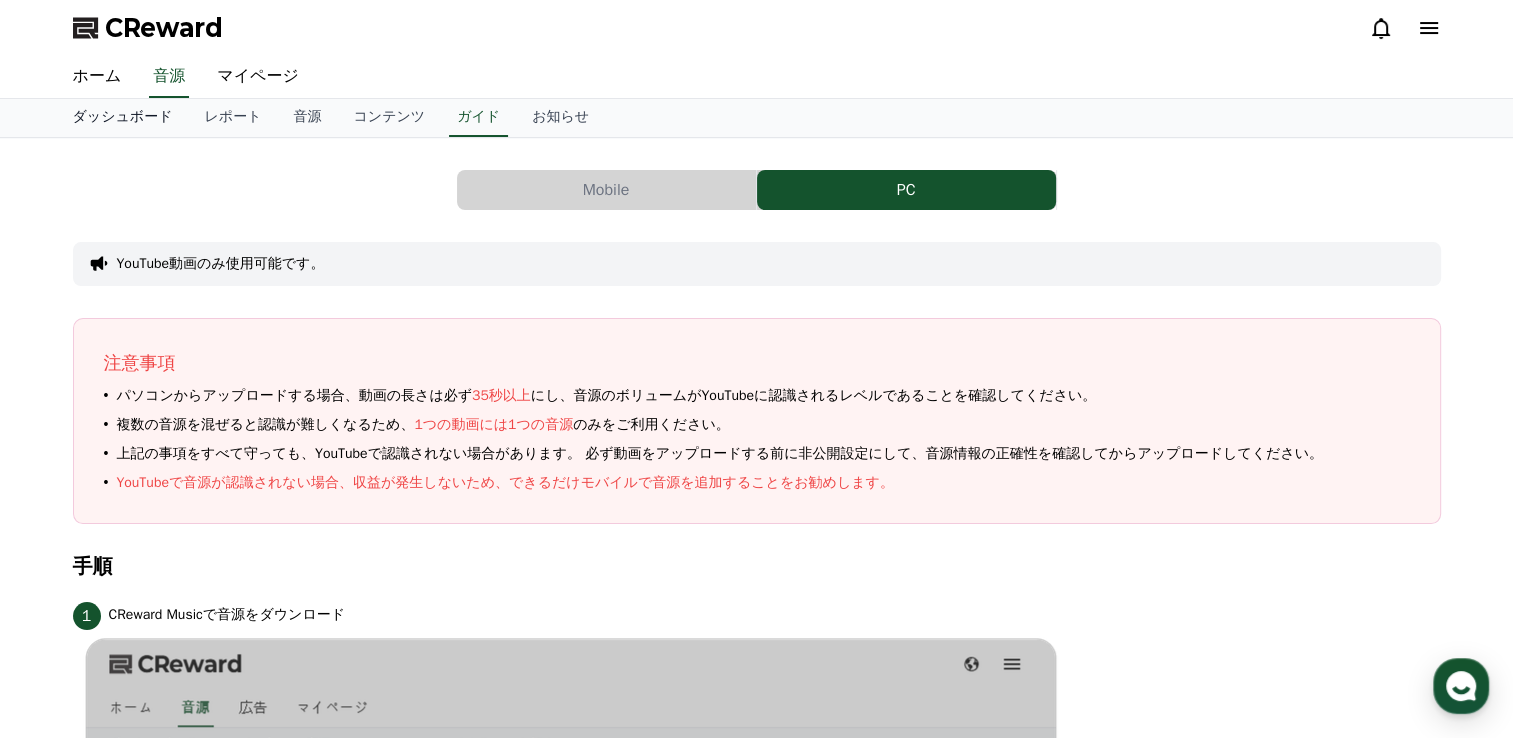 click on "ダッシュボード" at bounding box center [123, 118] 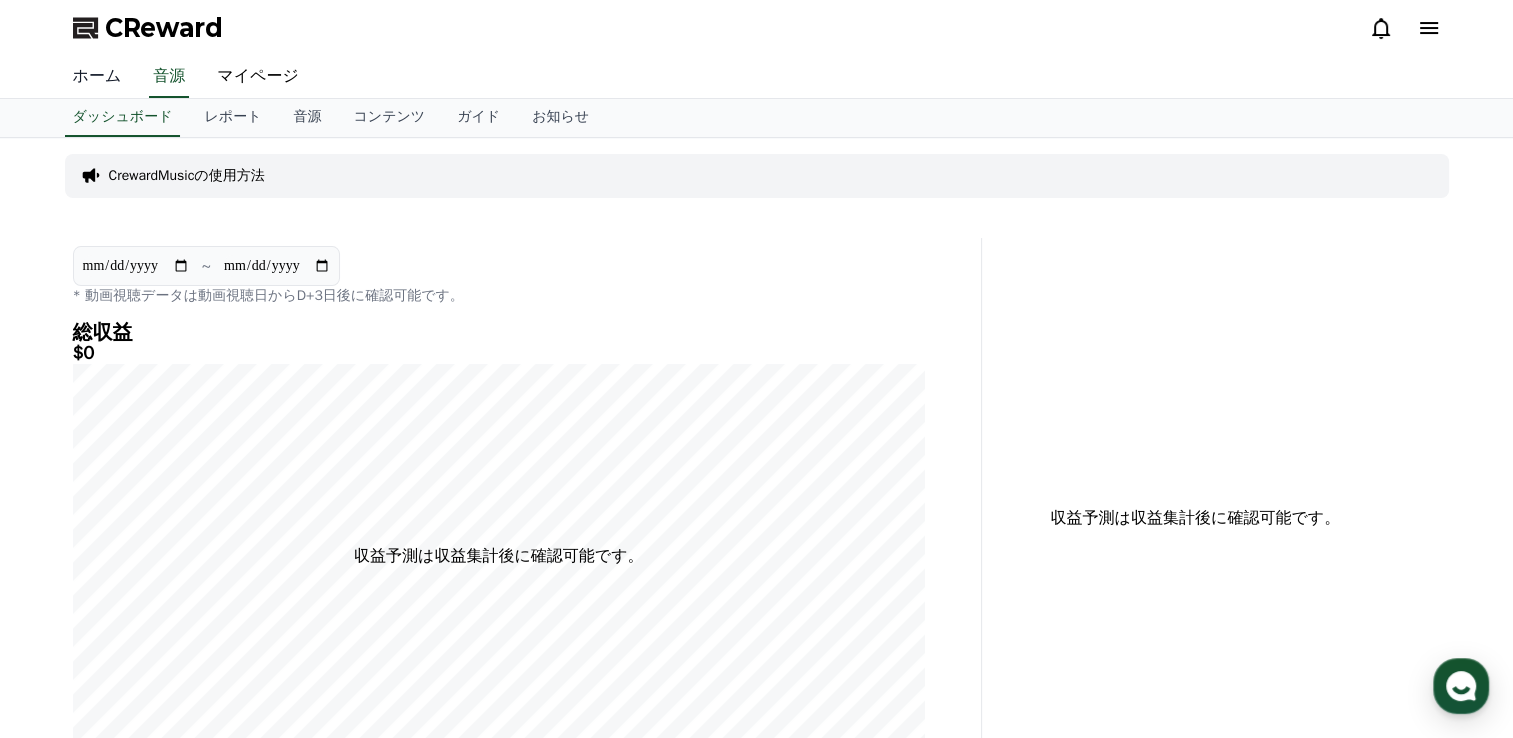 click on "ホーム" at bounding box center (97, 77) 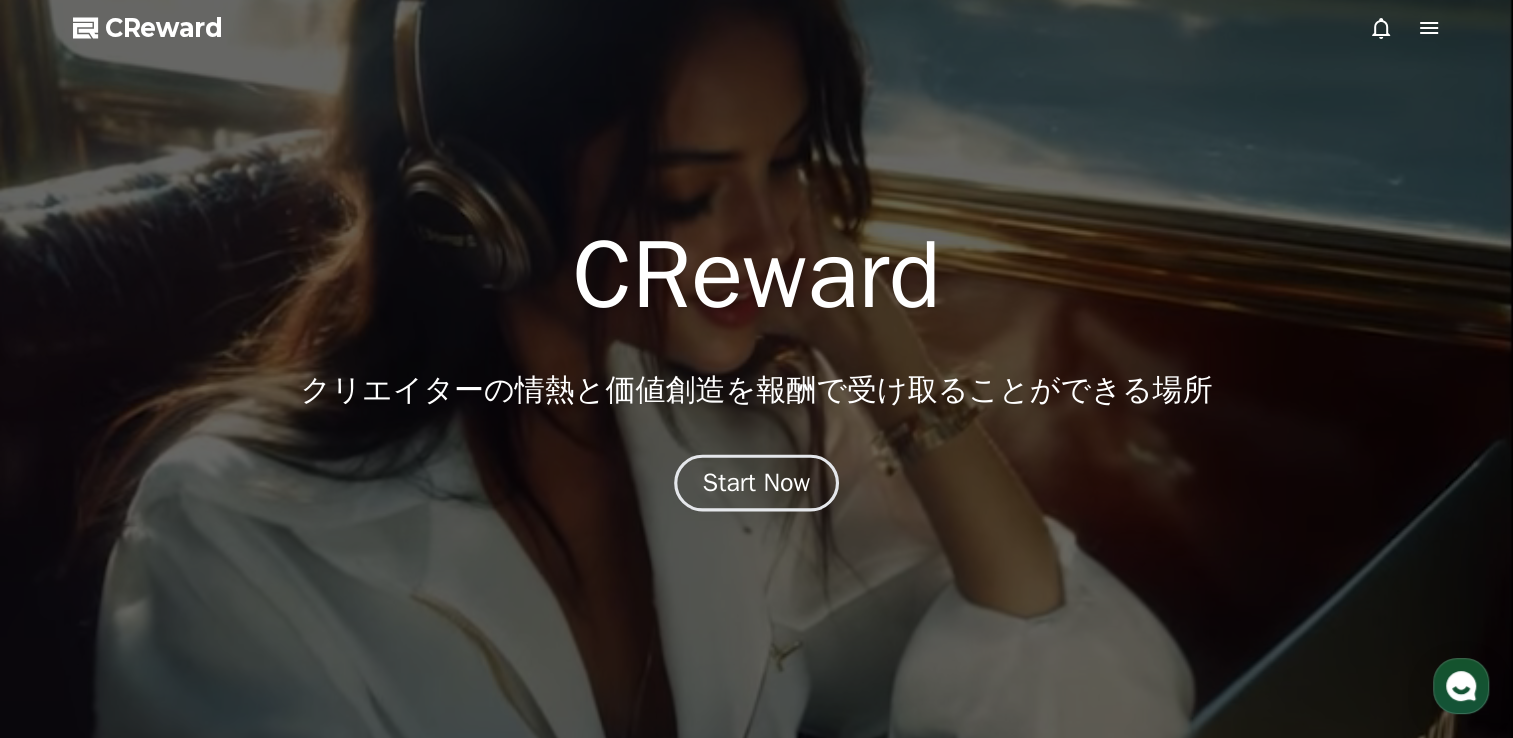 click on "Start Now" at bounding box center [757, 483] 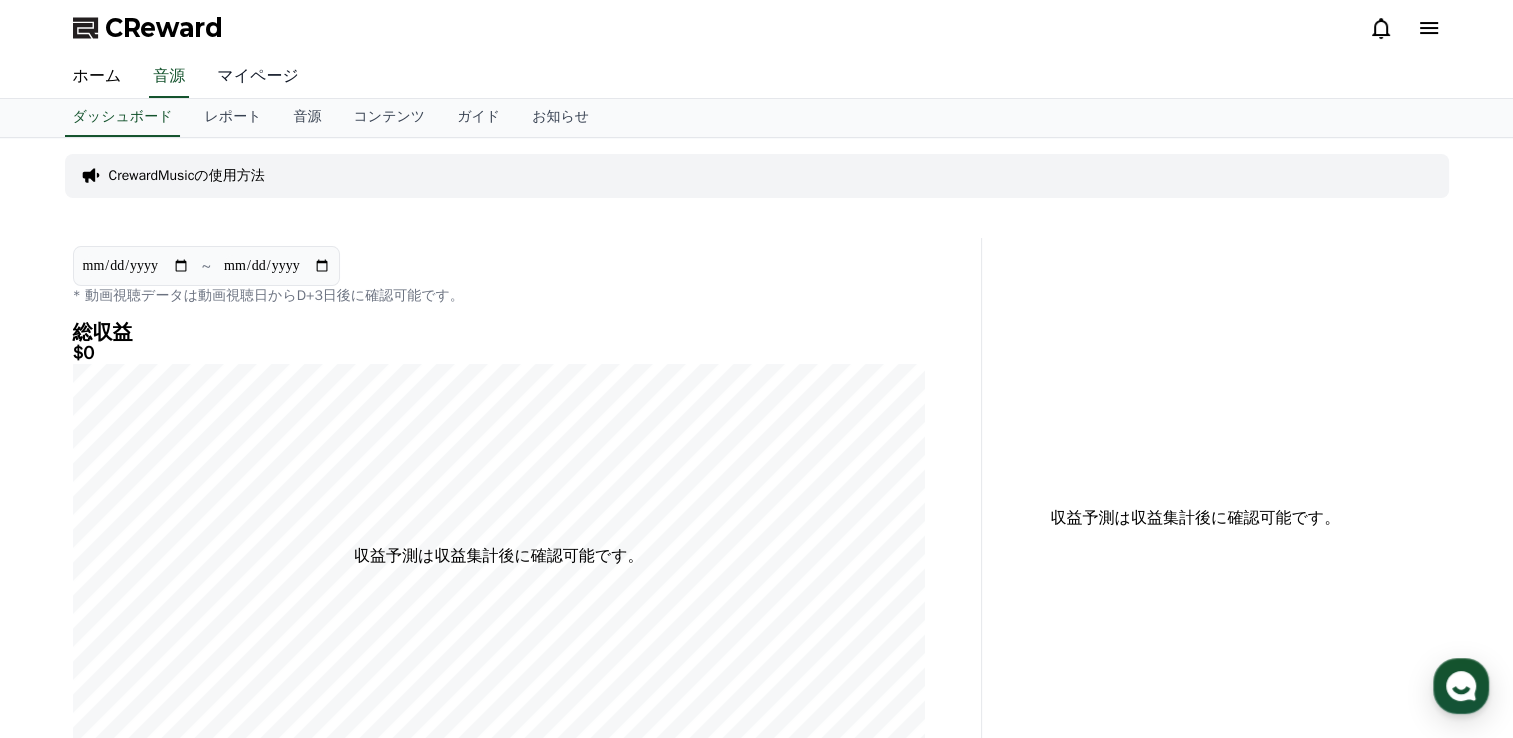 click on "マイページ" at bounding box center [258, 77] 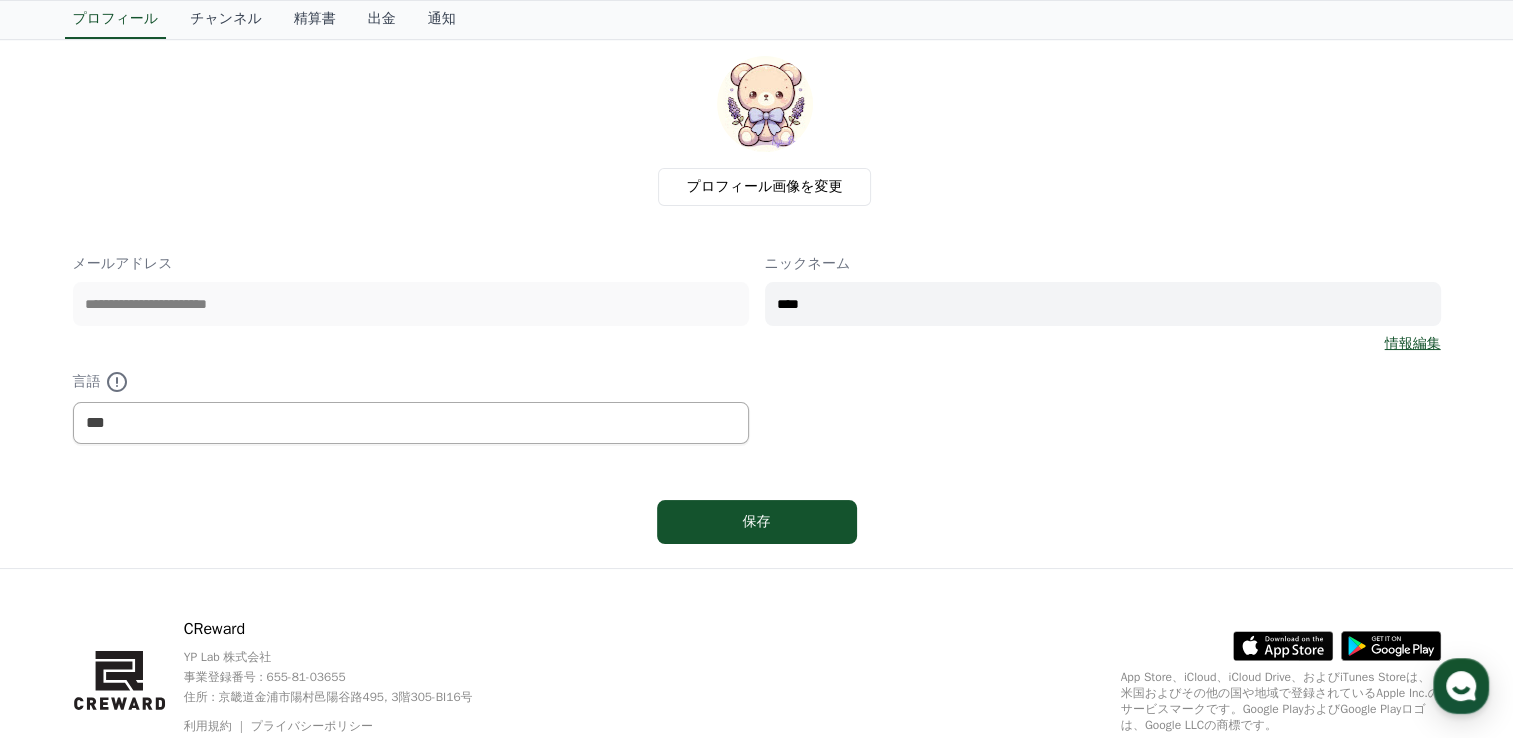 scroll, scrollTop: 0, scrollLeft: 0, axis: both 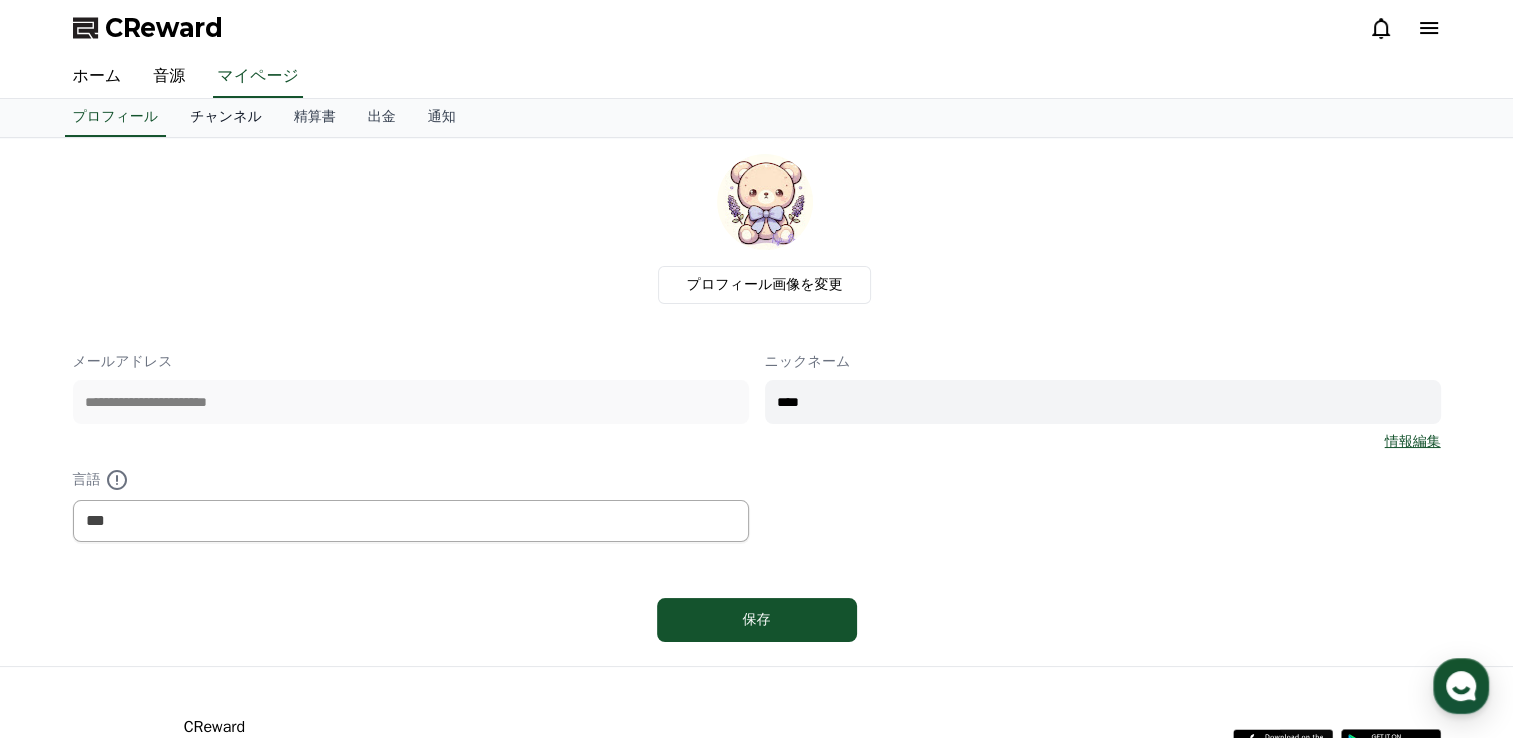 click on "チャンネル" at bounding box center (226, 118) 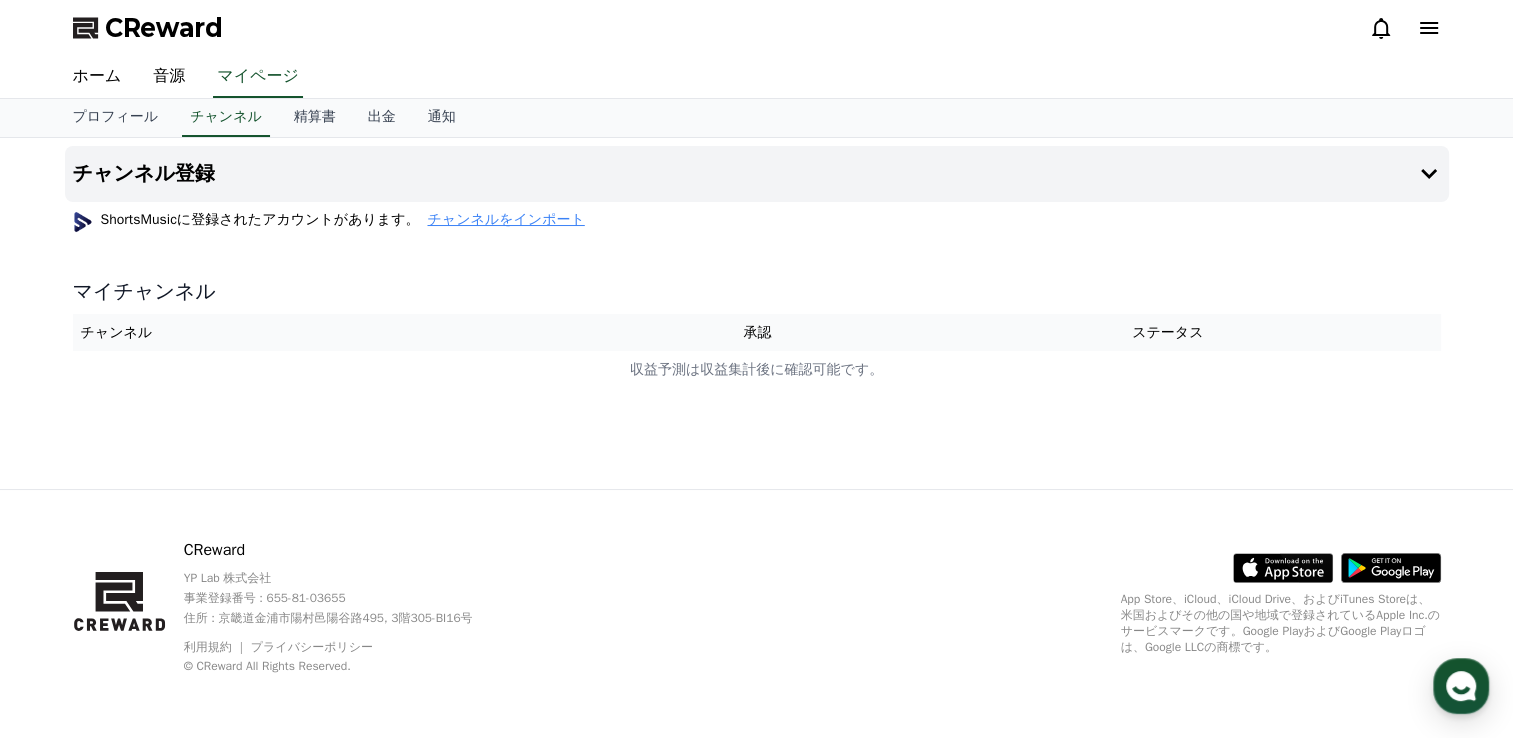 click on "チャンネルをインポート" at bounding box center (505, 220) 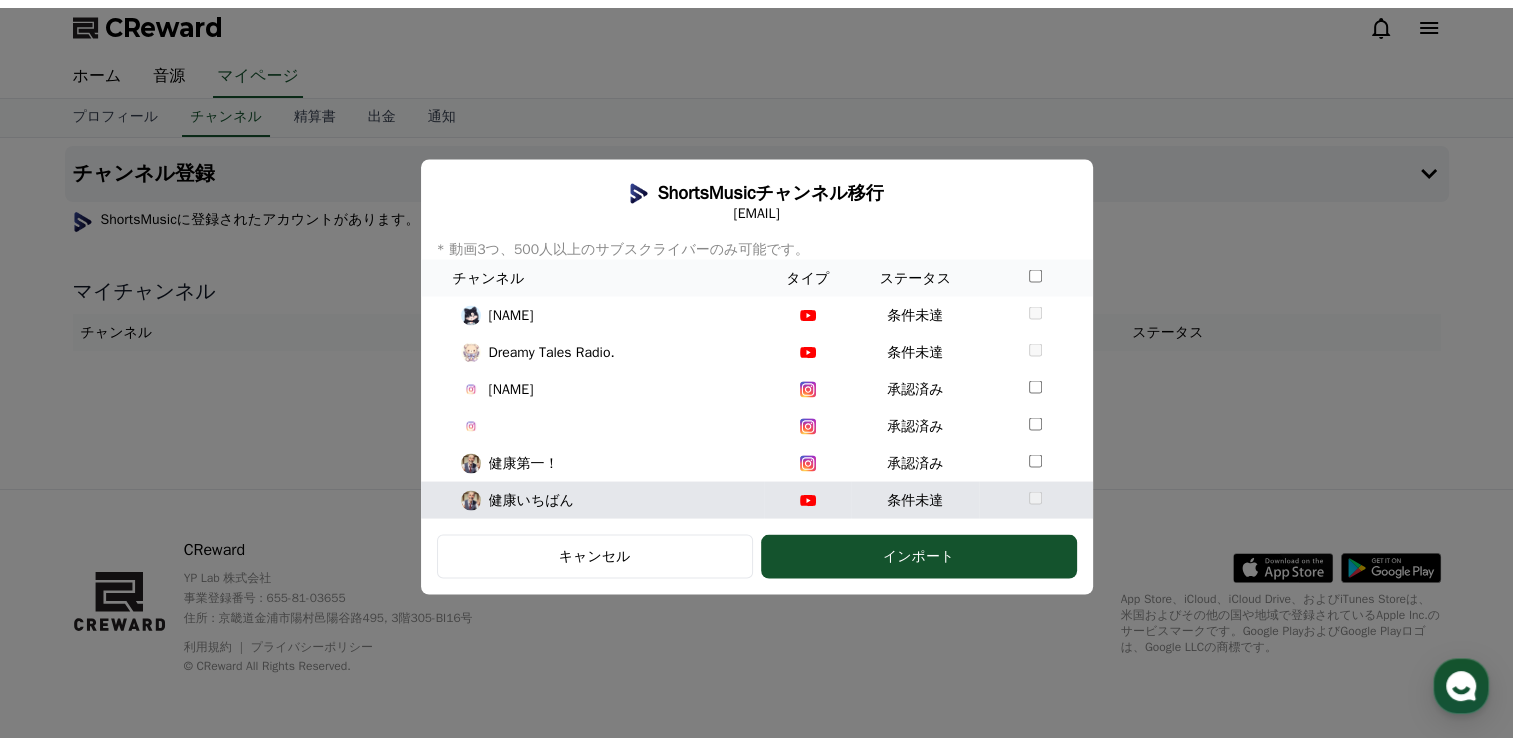 click on "健康いちばん" at bounding box center [593, 500] 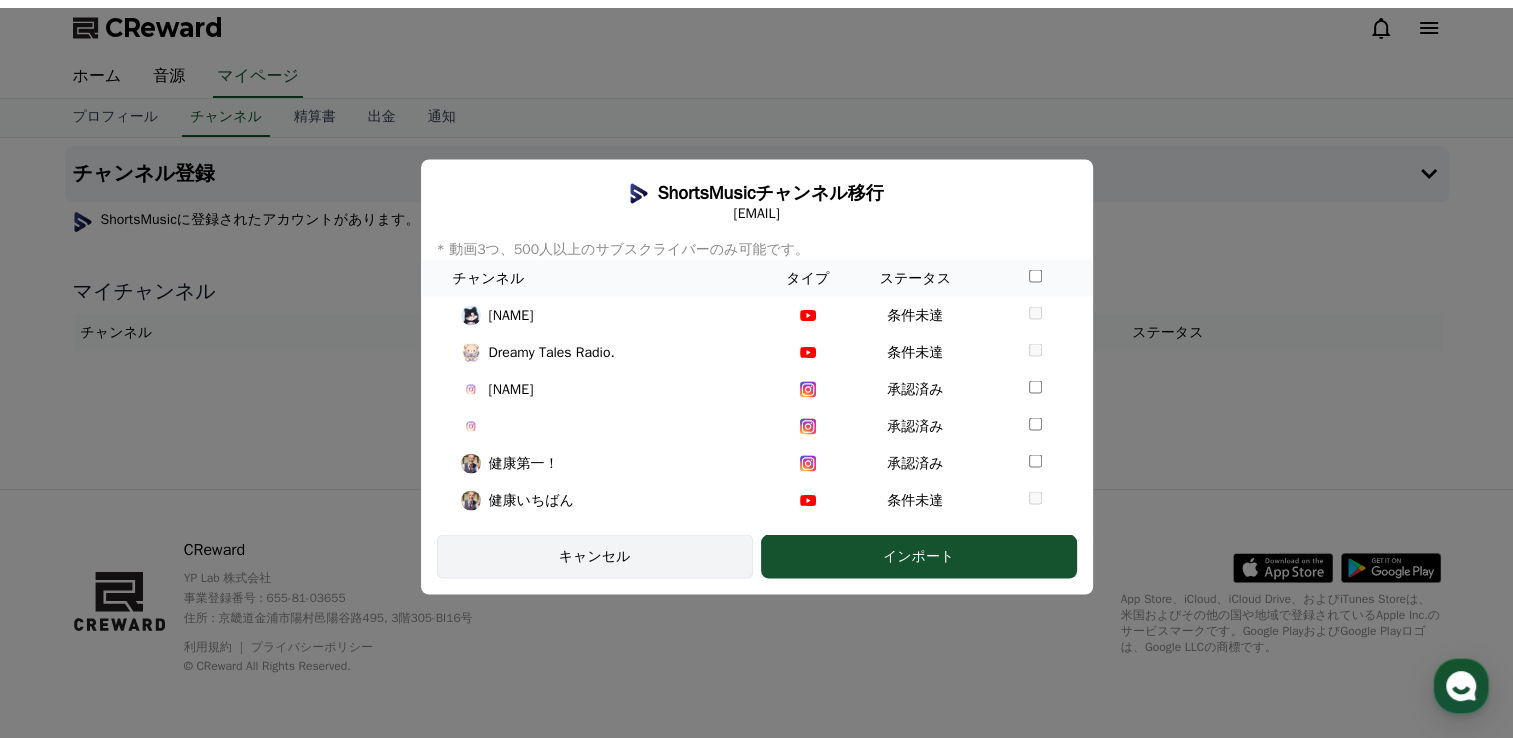 click on "キャンセル" at bounding box center (595, 557) 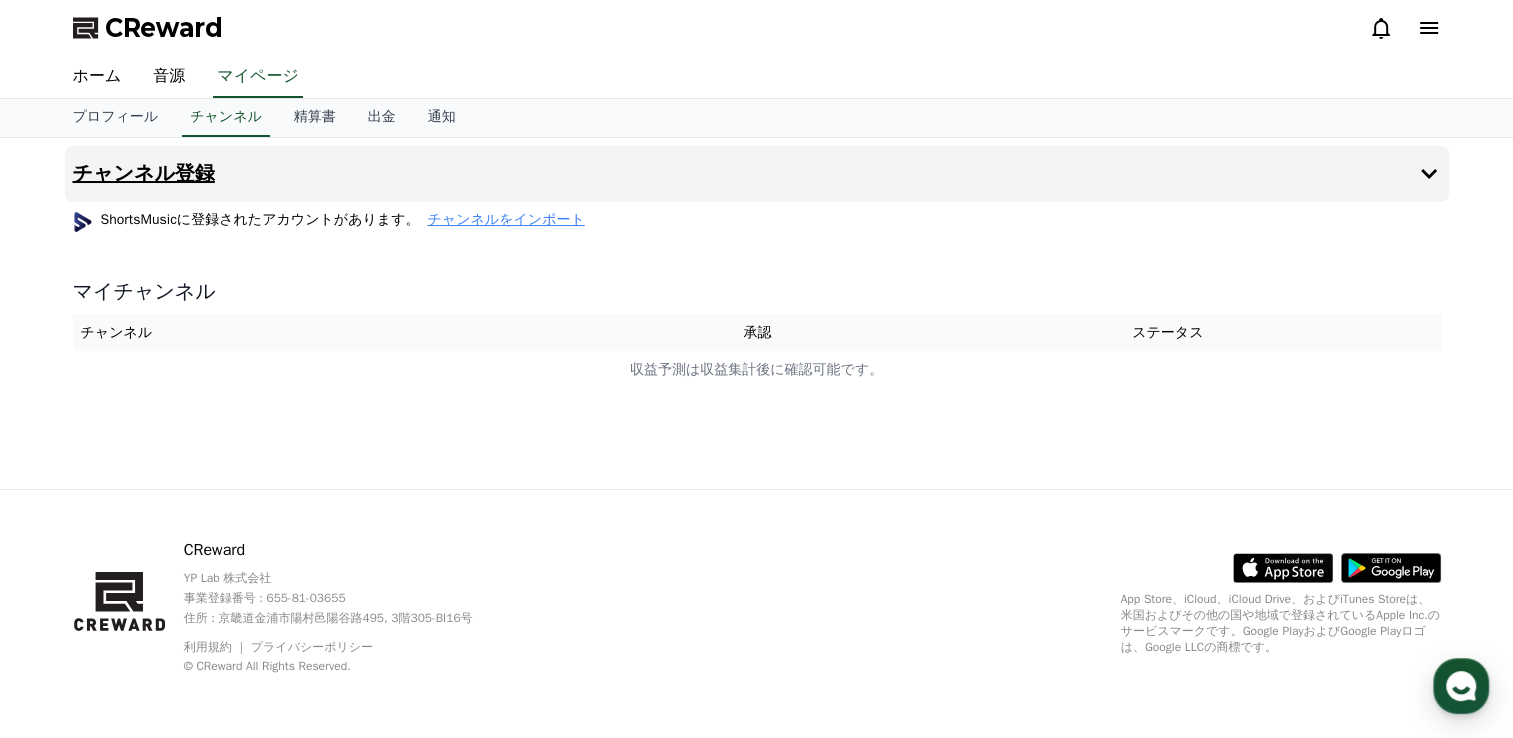 click on "チャンネル登録" at bounding box center (757, 174) 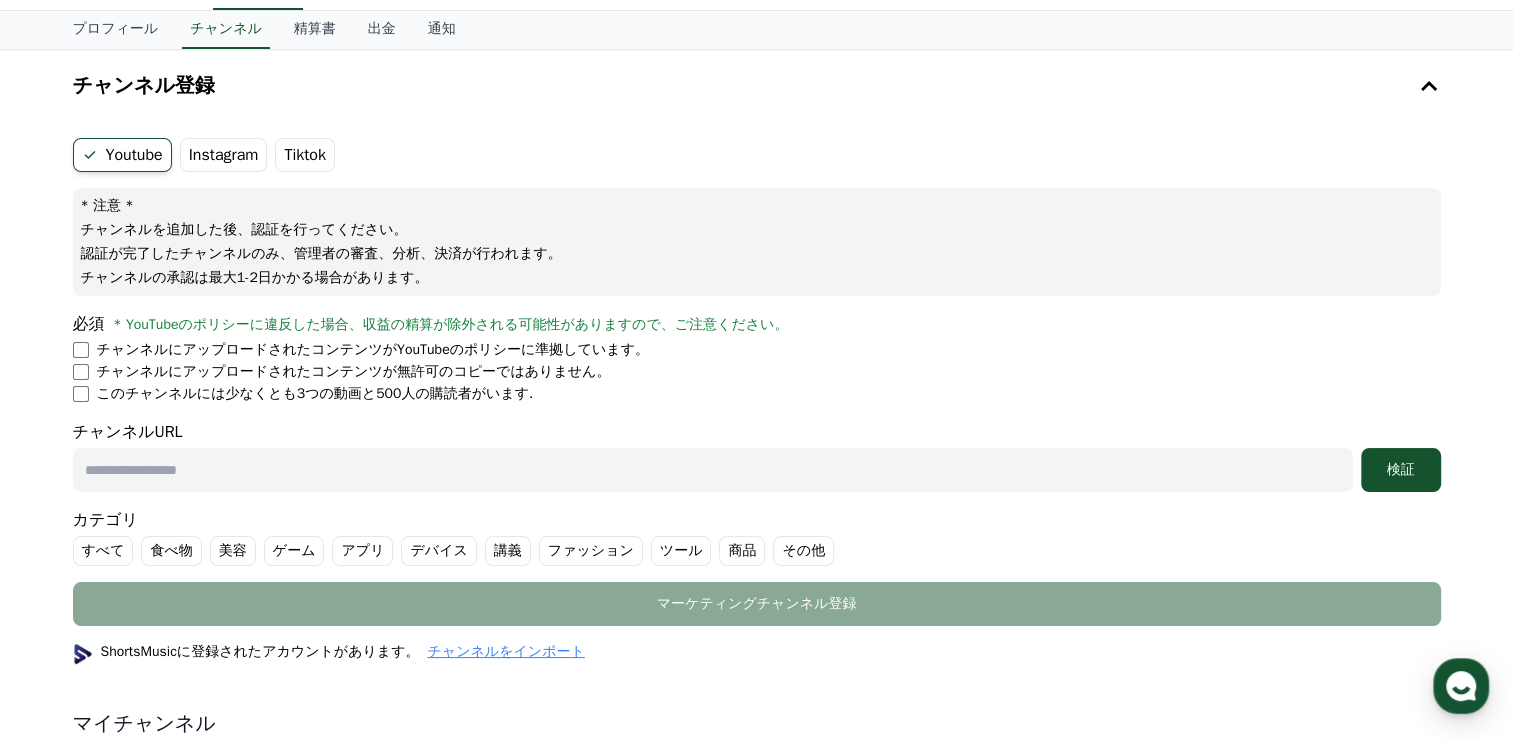 scroll, scrollTop: 90, scrollLeft: 0, axis: vertical 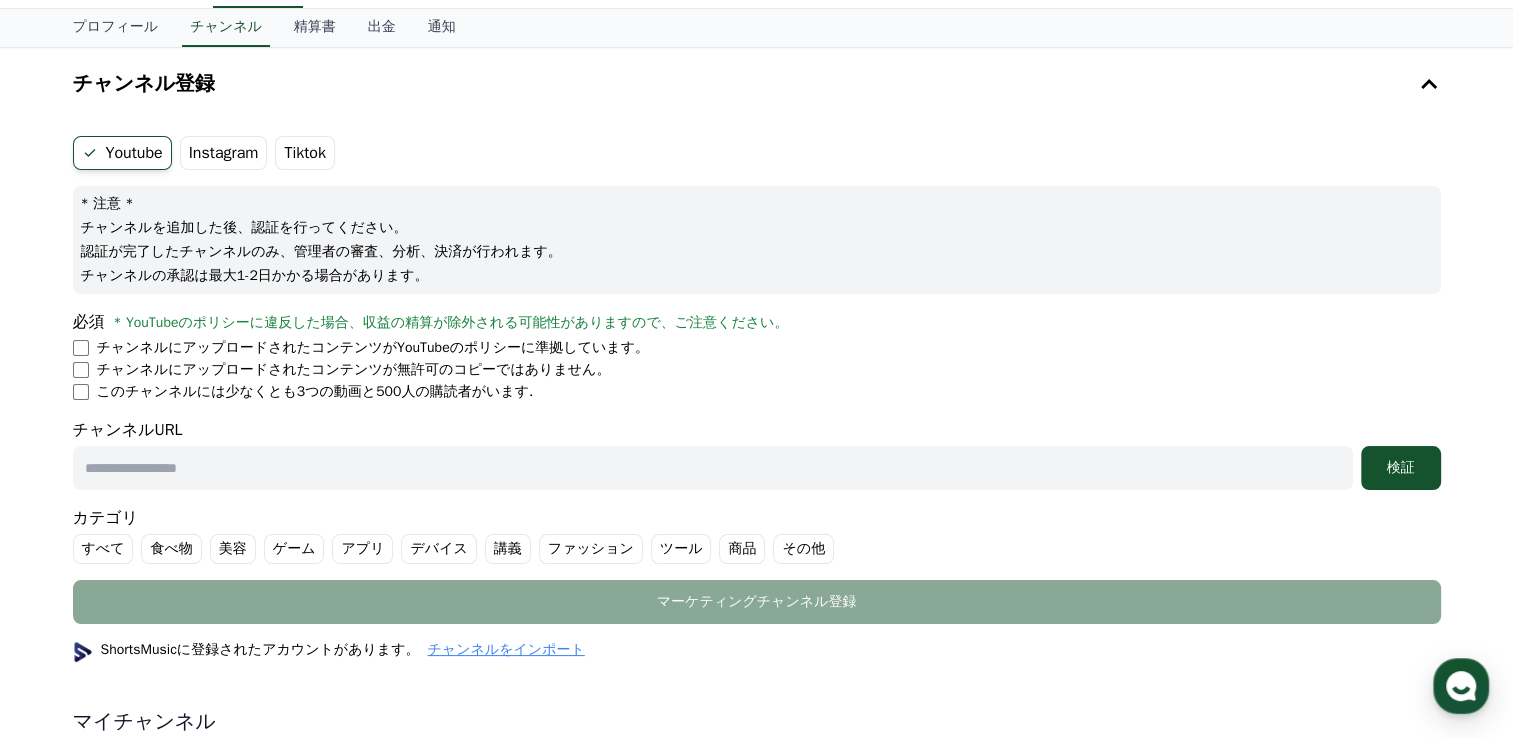 click on "Tiktok" at bounding box center (305, 153) 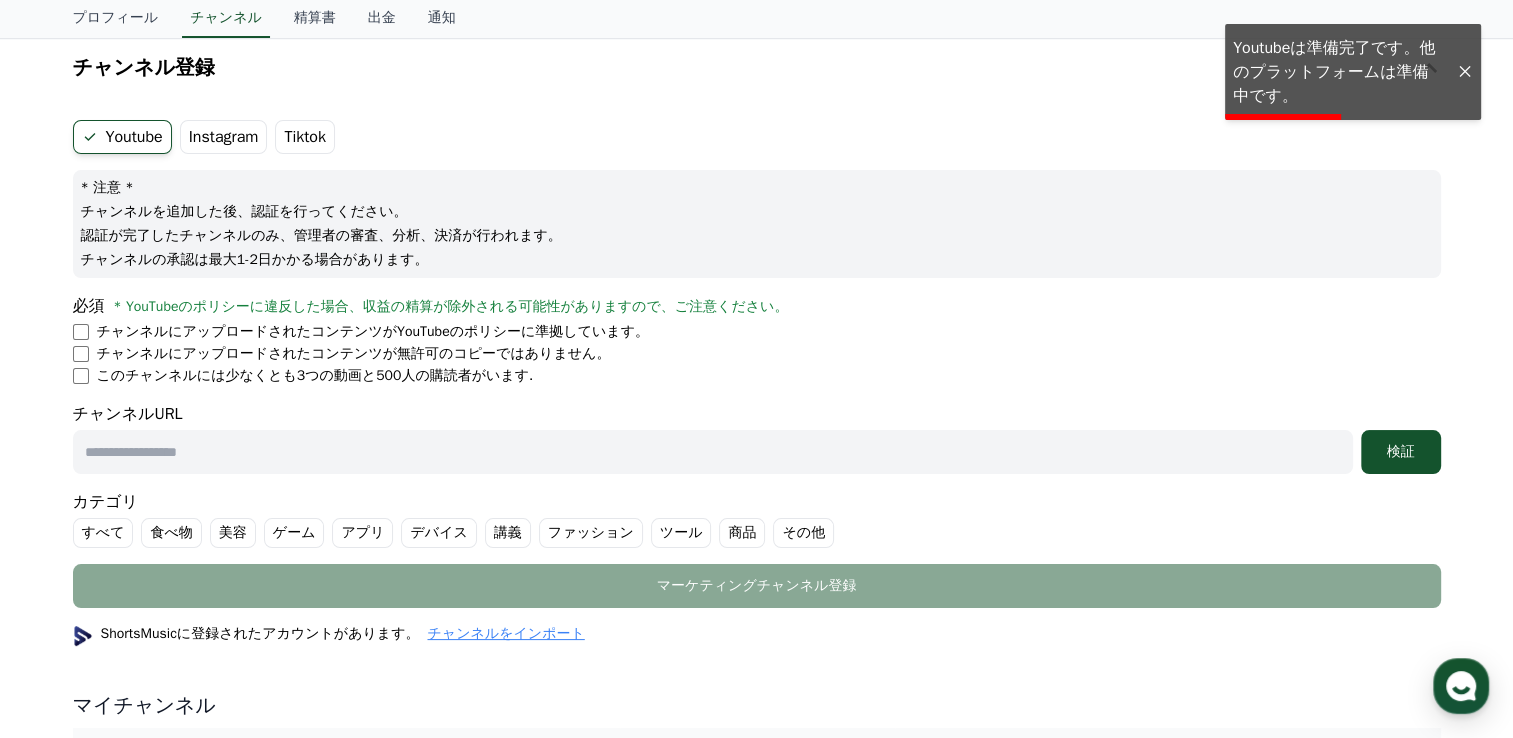 scroll, scrollTop: 102, scrollLeft: 0, axis: vertical 